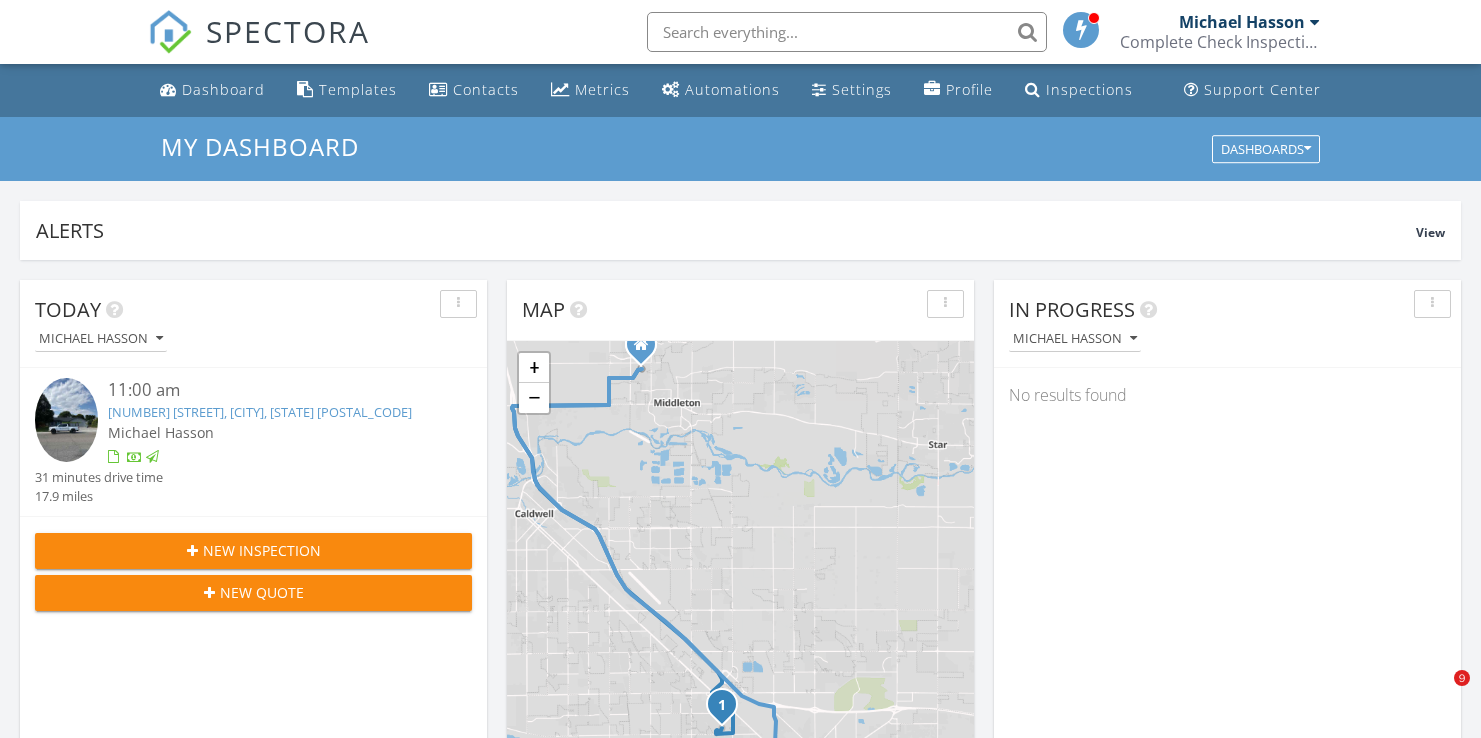 scroll, scrollTop: 0, scrollLeft: 0, axis: both 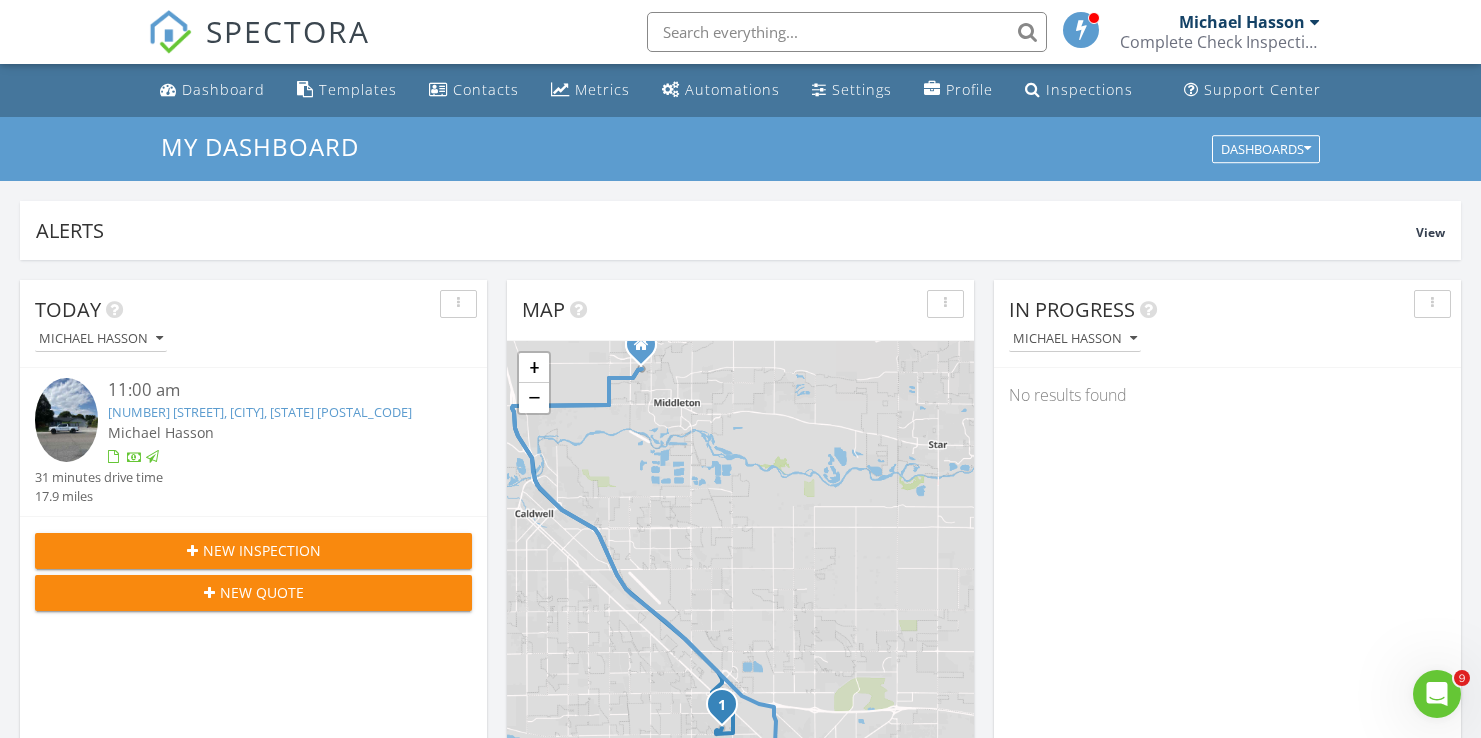 click at bounding box center [847, 32] 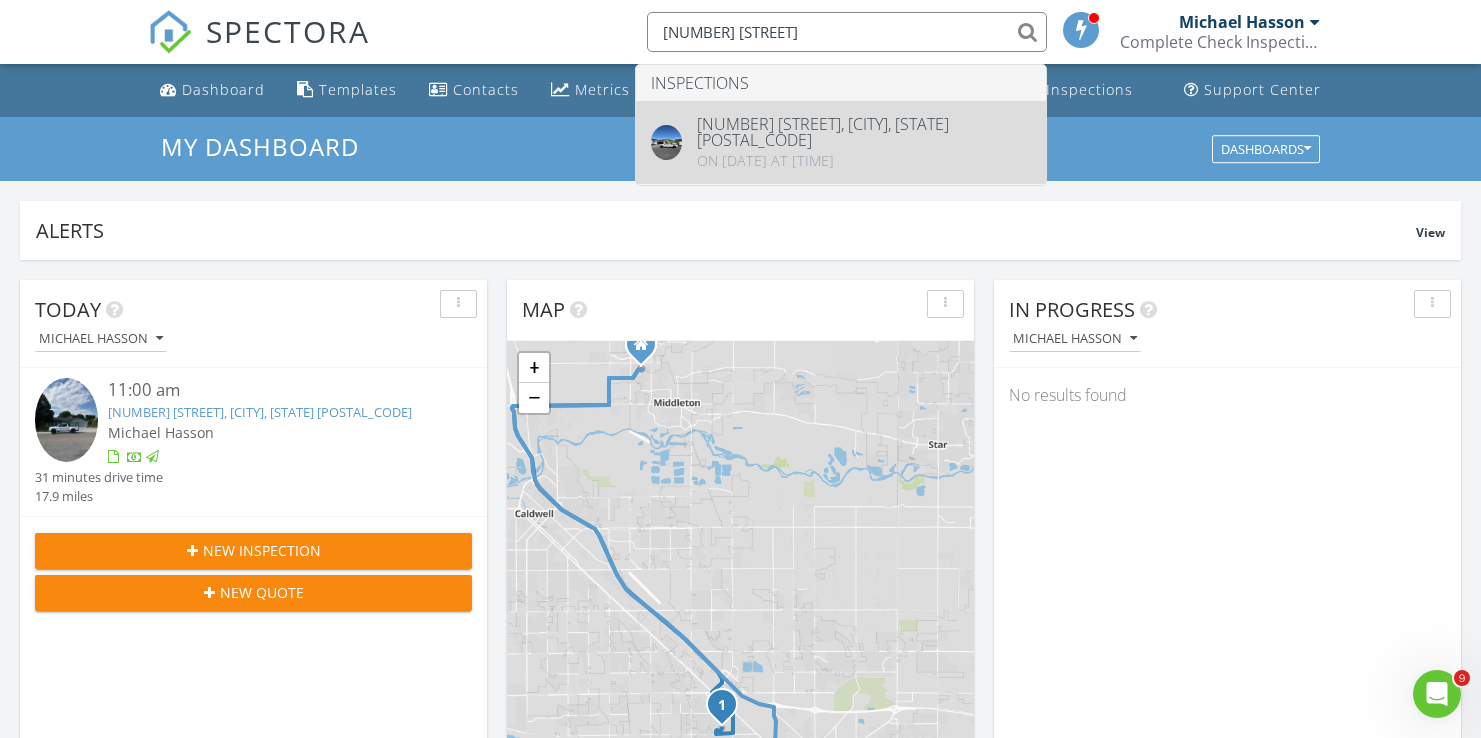 type on "14574 Pine Knoll St" 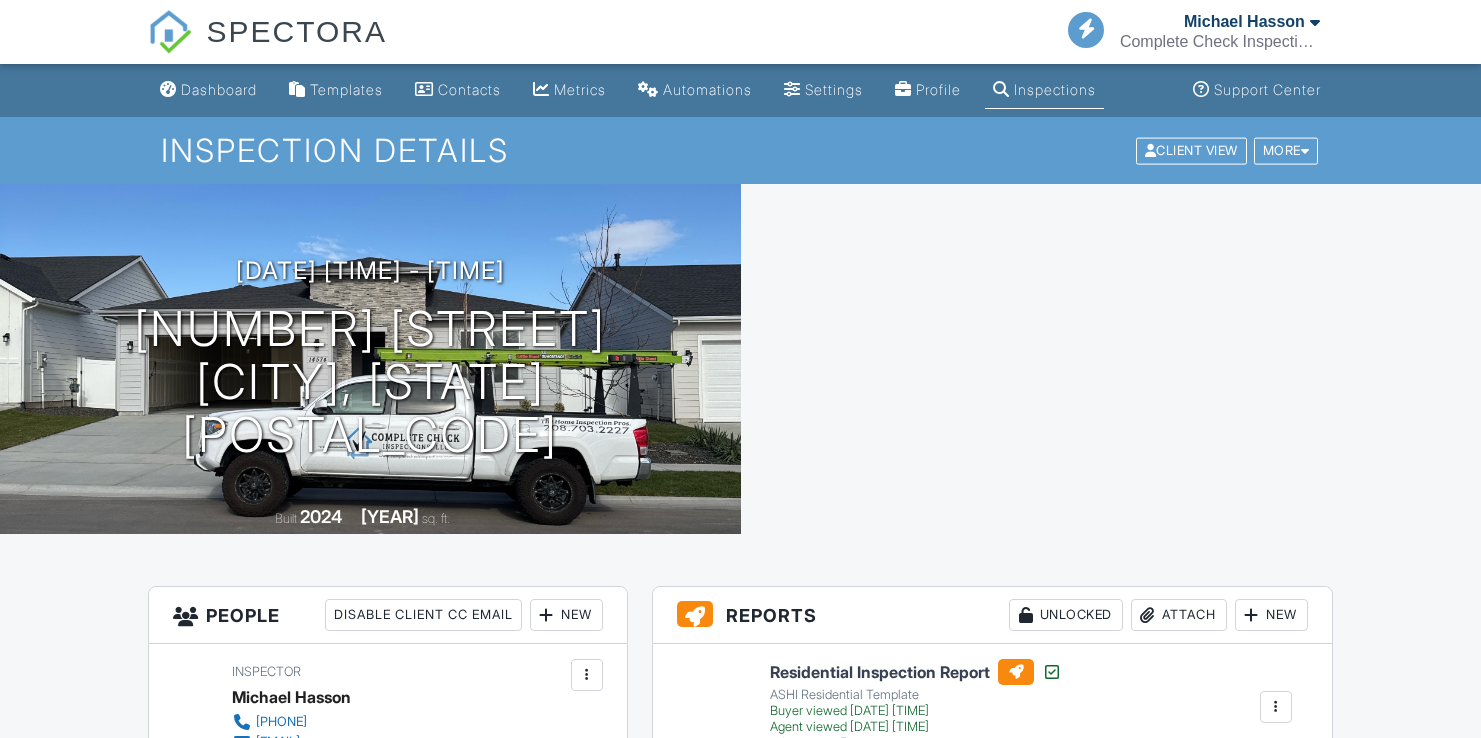 scroll, scrollTop: 0, scrollLeft: 0, axis: both 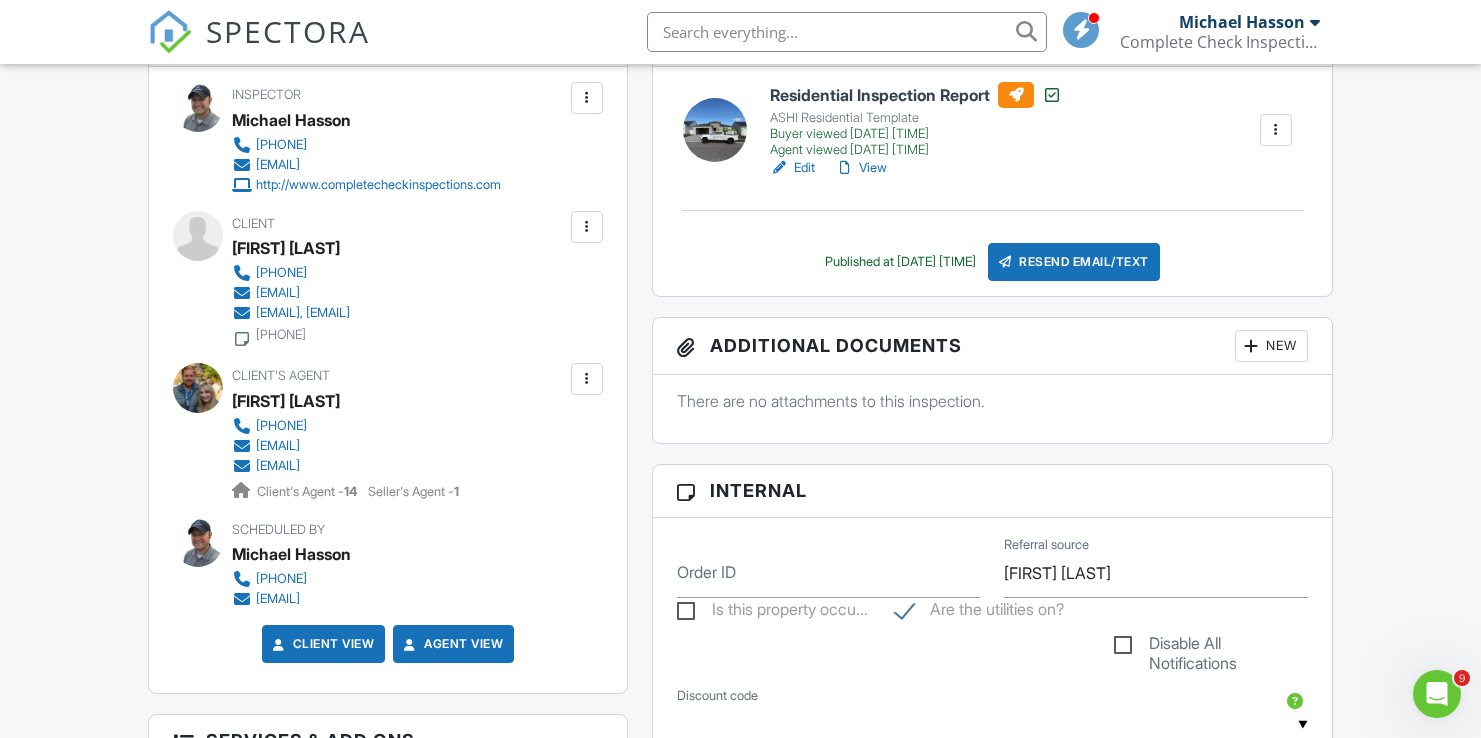 click at bounding box center [847, 32] 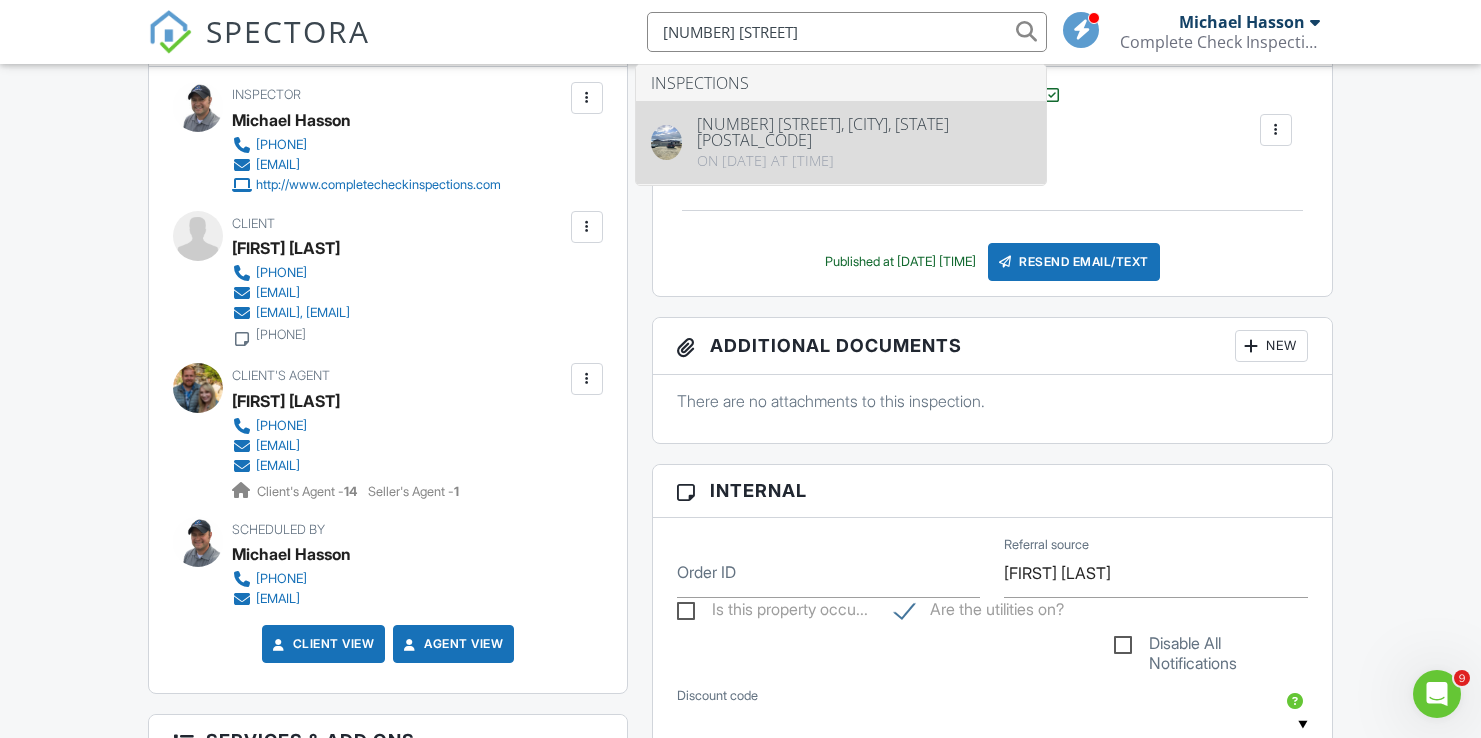 type on "[NUMBER] [STREET]" 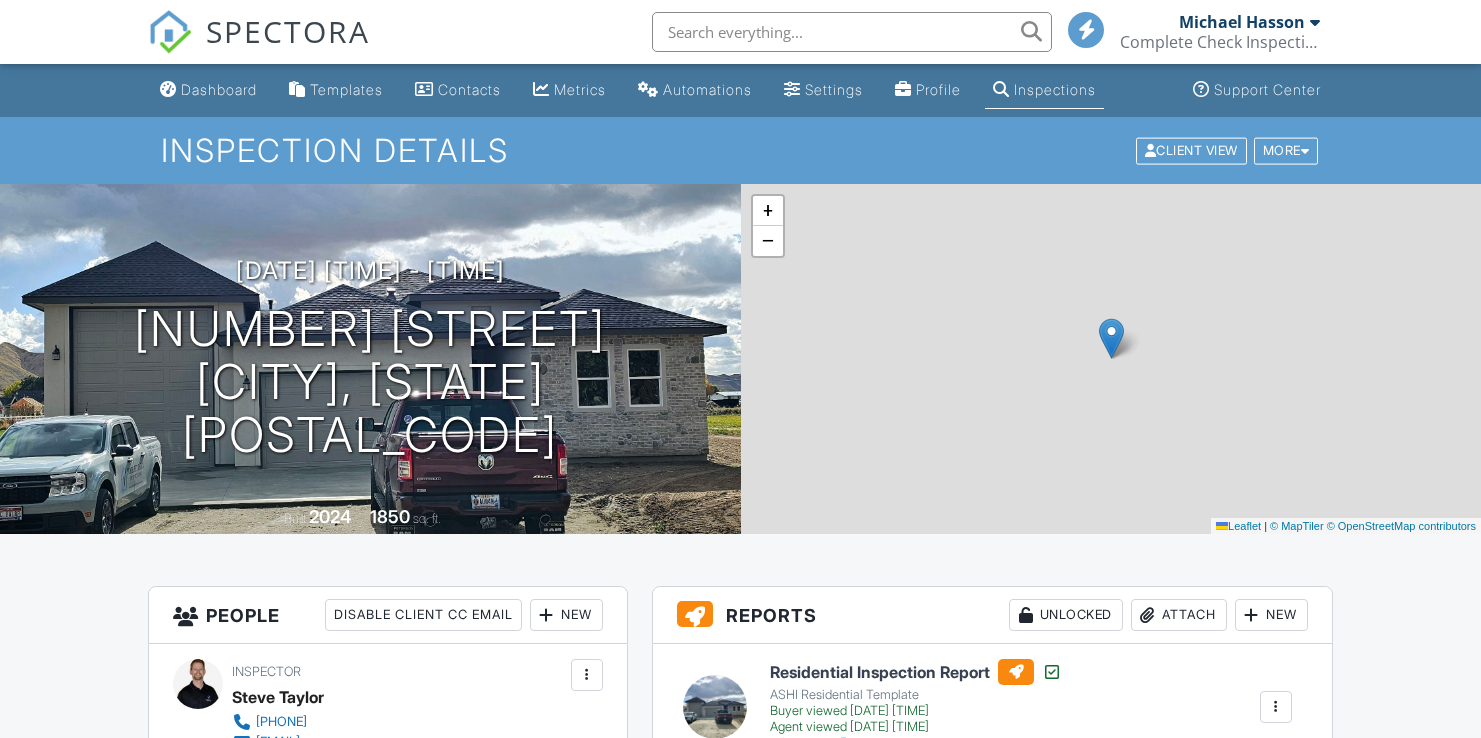 scroll, scrollTop: 0, scrollLeft: 0, axis: both 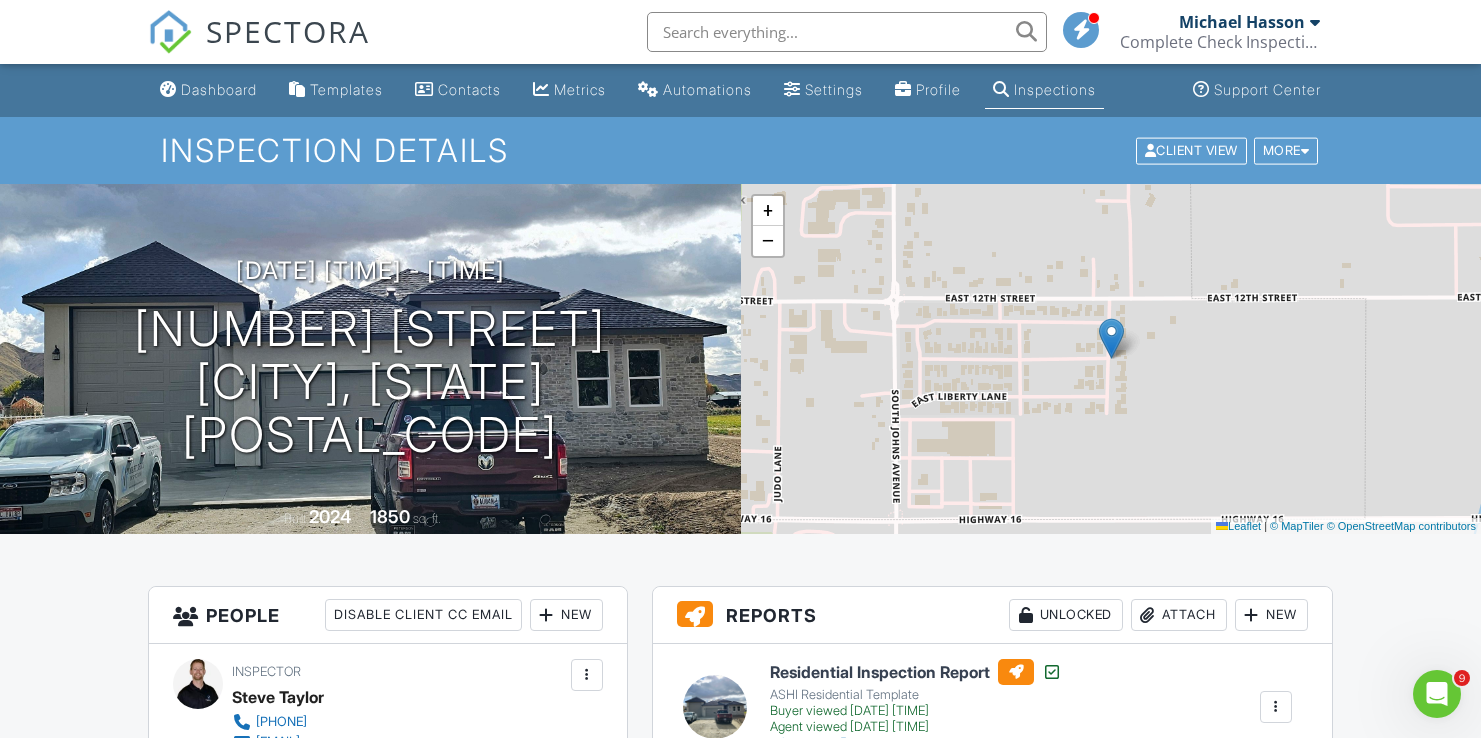 click at bounding box center [847, 32] 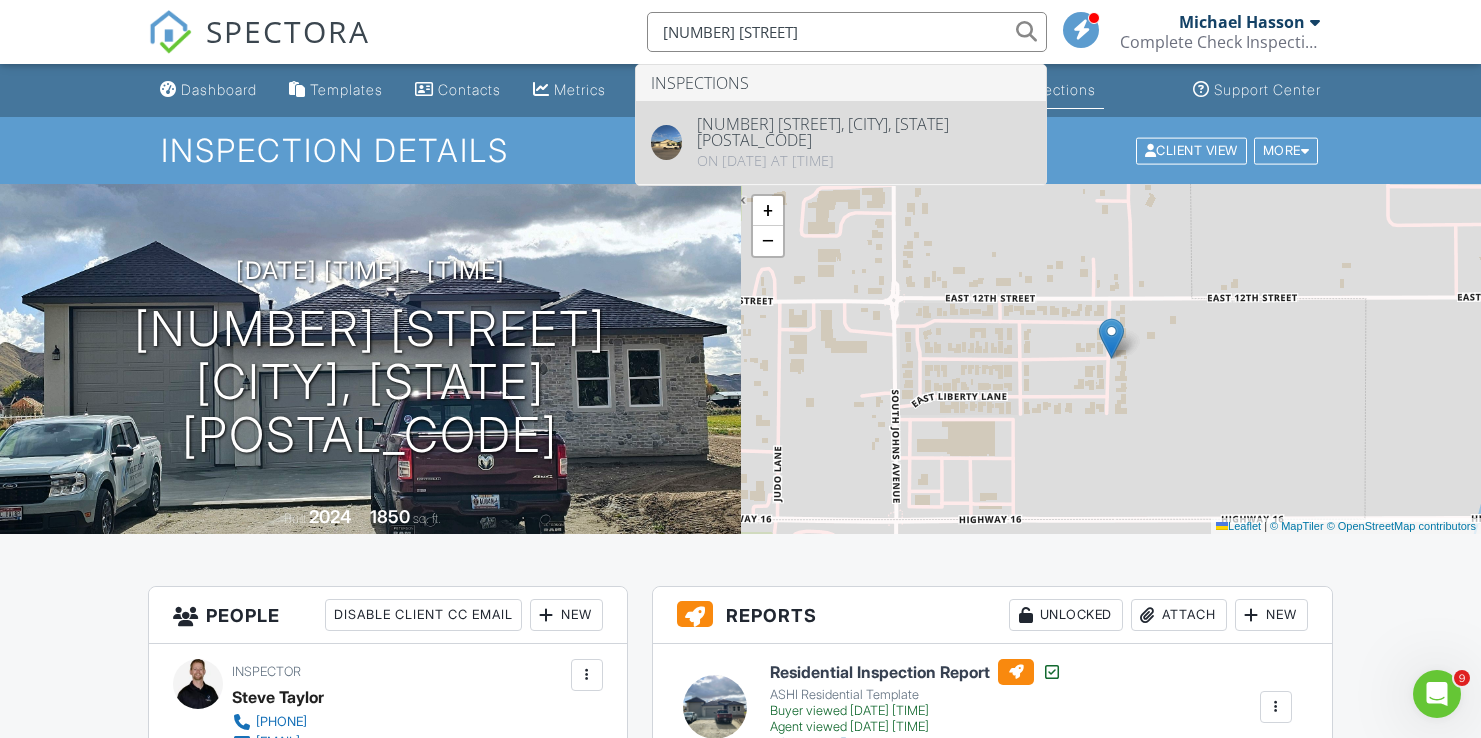type on "3755 N Marionberry Ave" 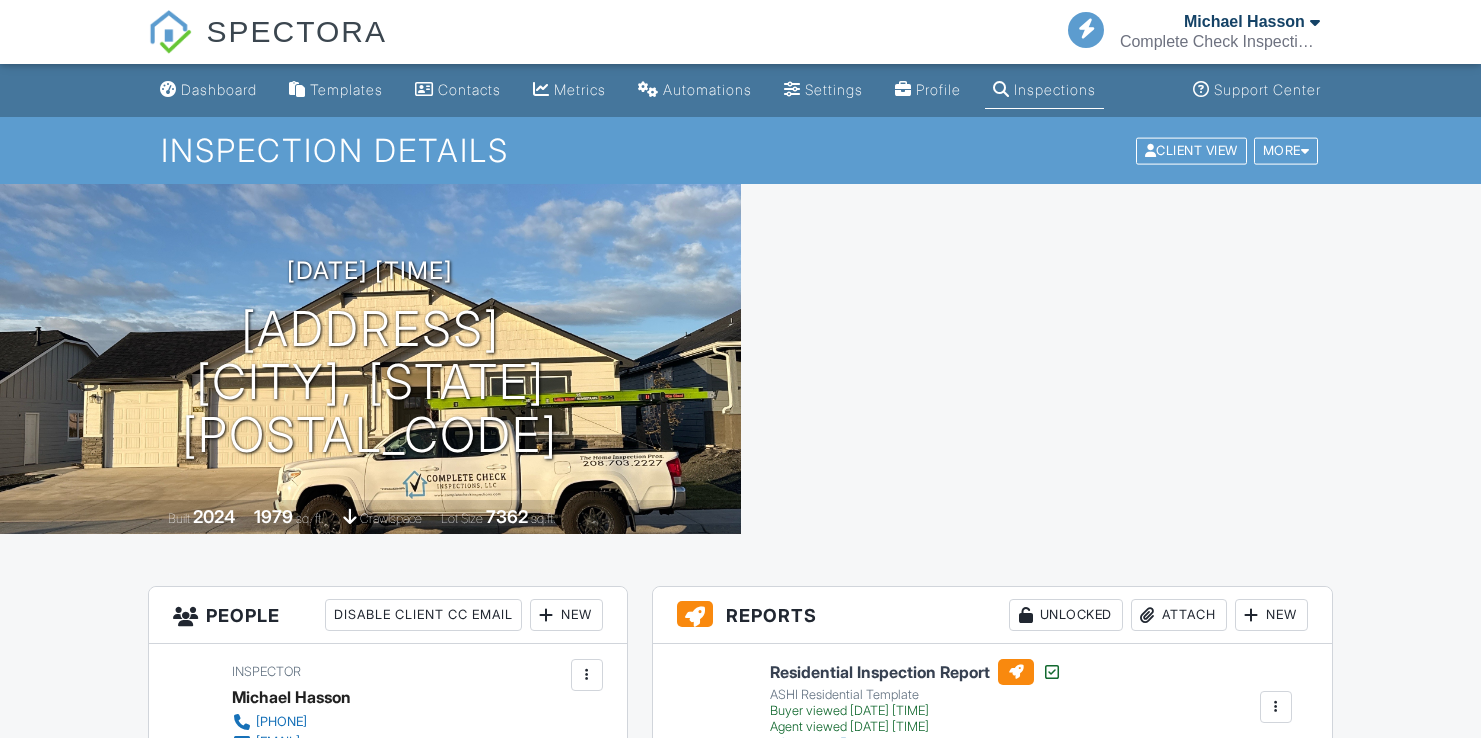 scroll, scrollTop: 0, scrollLeft: 0, axis: both 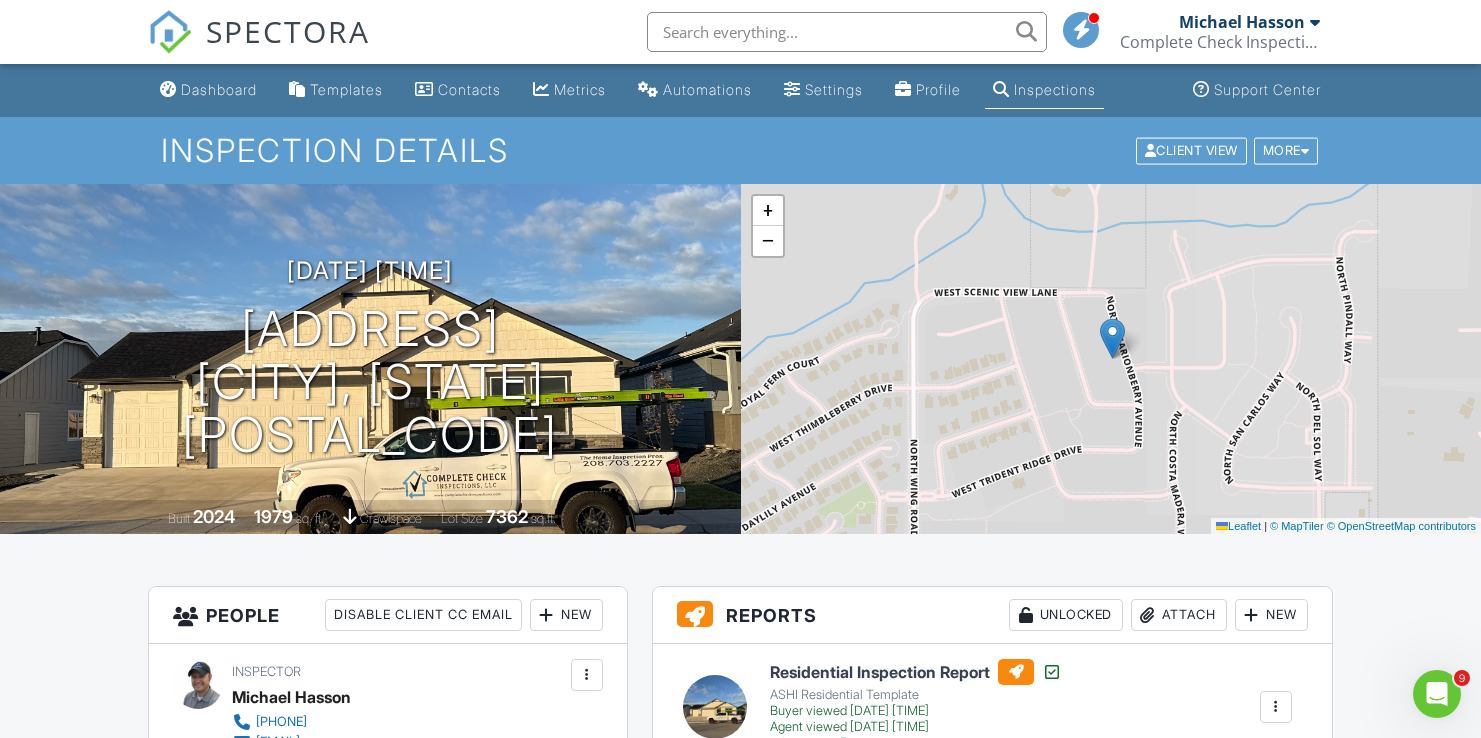 click at bounding box center [847, 32] 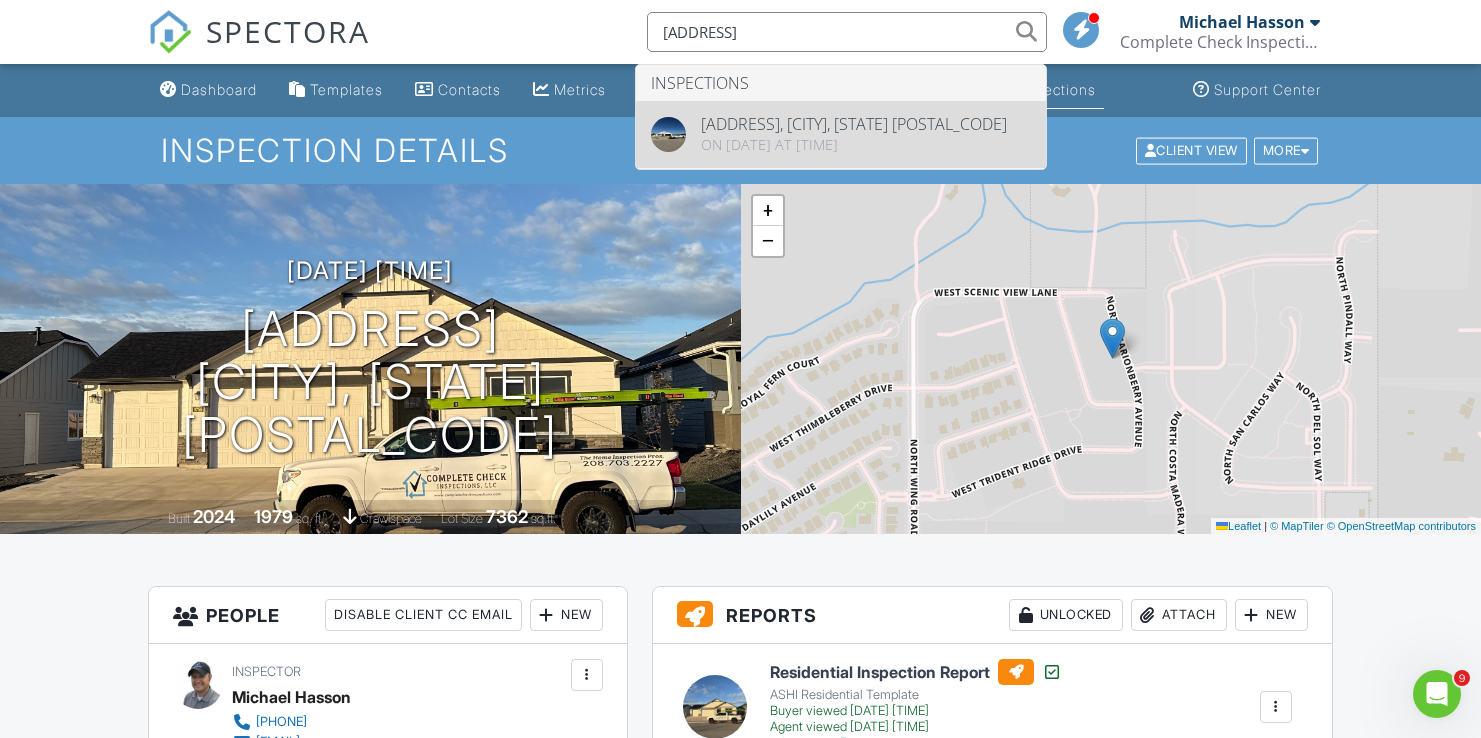 type on "4301 Lamar St" 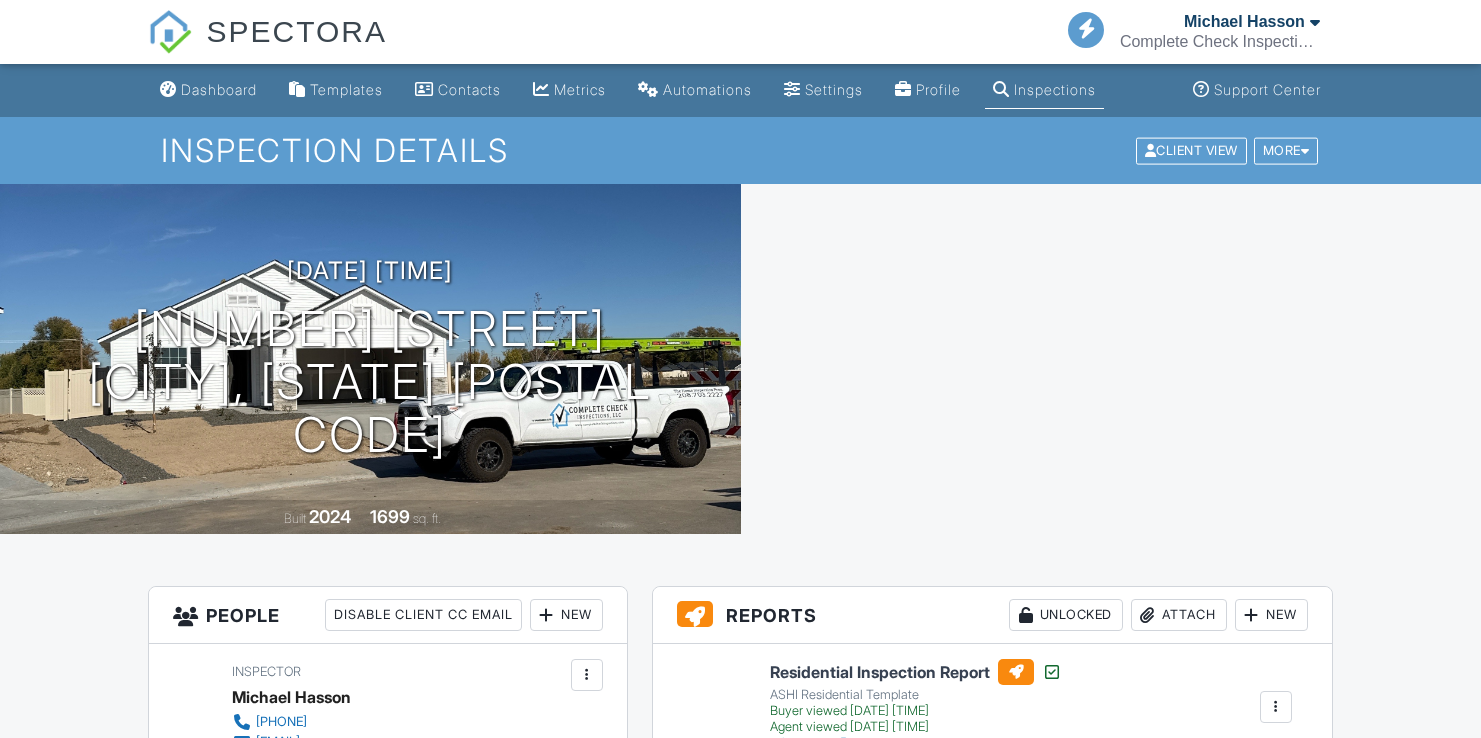 scroll, scrollTop: 0, scrollLeft: 0, axis: both 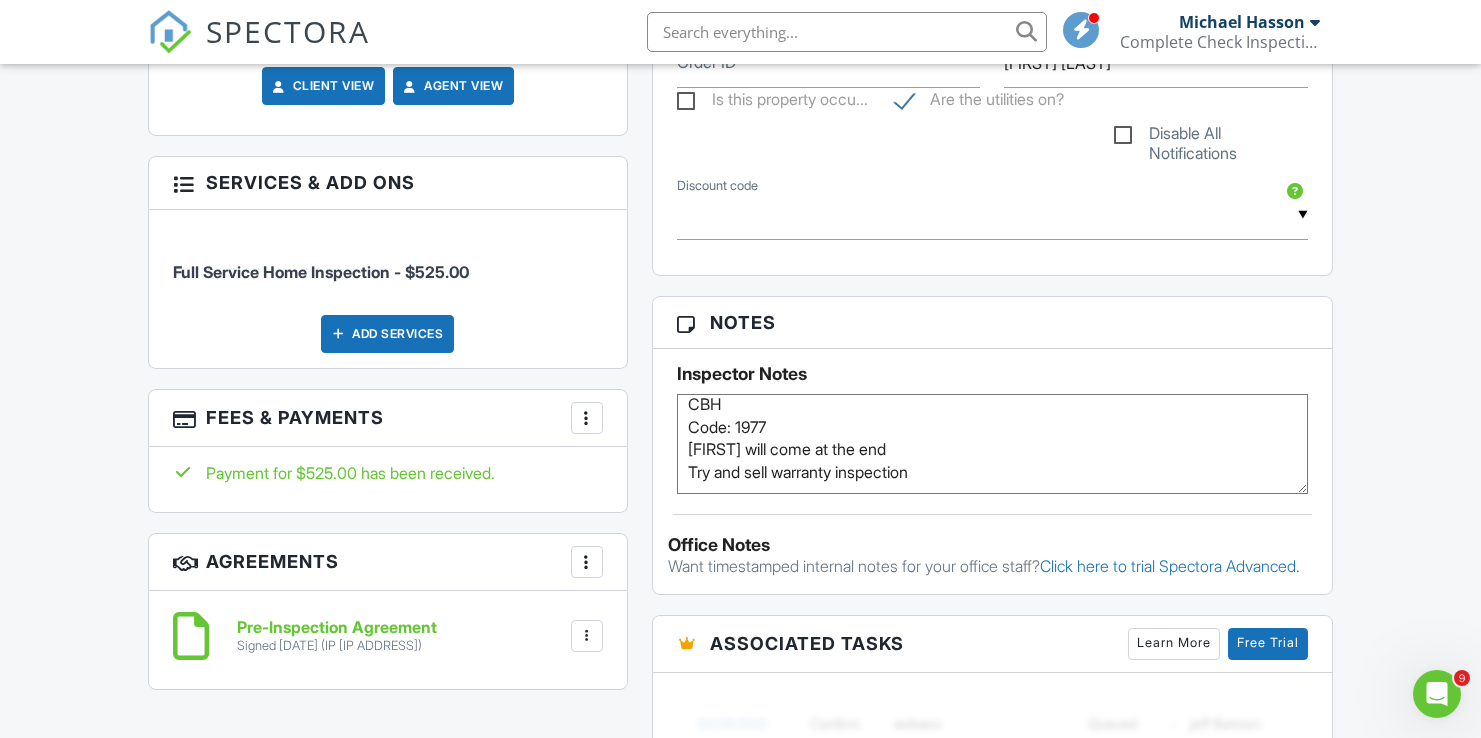 click on "Dashboard
Templates
Contacts
Metrics
Automations
Settings
Profile
Inspections
Support Center
Inspection Details
Client View
More
Property Details
Reschedule
Reorder / Copy
Share
Cancel
Delete
Print Order
Convert to V9
View Change Log
[DATETIME]
[NUMBER] [STREET]
[CITY], [STATE] [POSTAL CODE]
Built
2024
1699
sq. ft.
+ −  Leaflet   |   © MapTiler   © OpenStreetMap contributors
All emails and texts are disabled for this inspection!
All emails and texts have been disabled for this inspection. This may have happened due to someone manually disabling them or this inspection being unconfirmed when it was scheduled. To re-enable emails and texts for this inspection, click the button below." at bounding box center [740, 502] 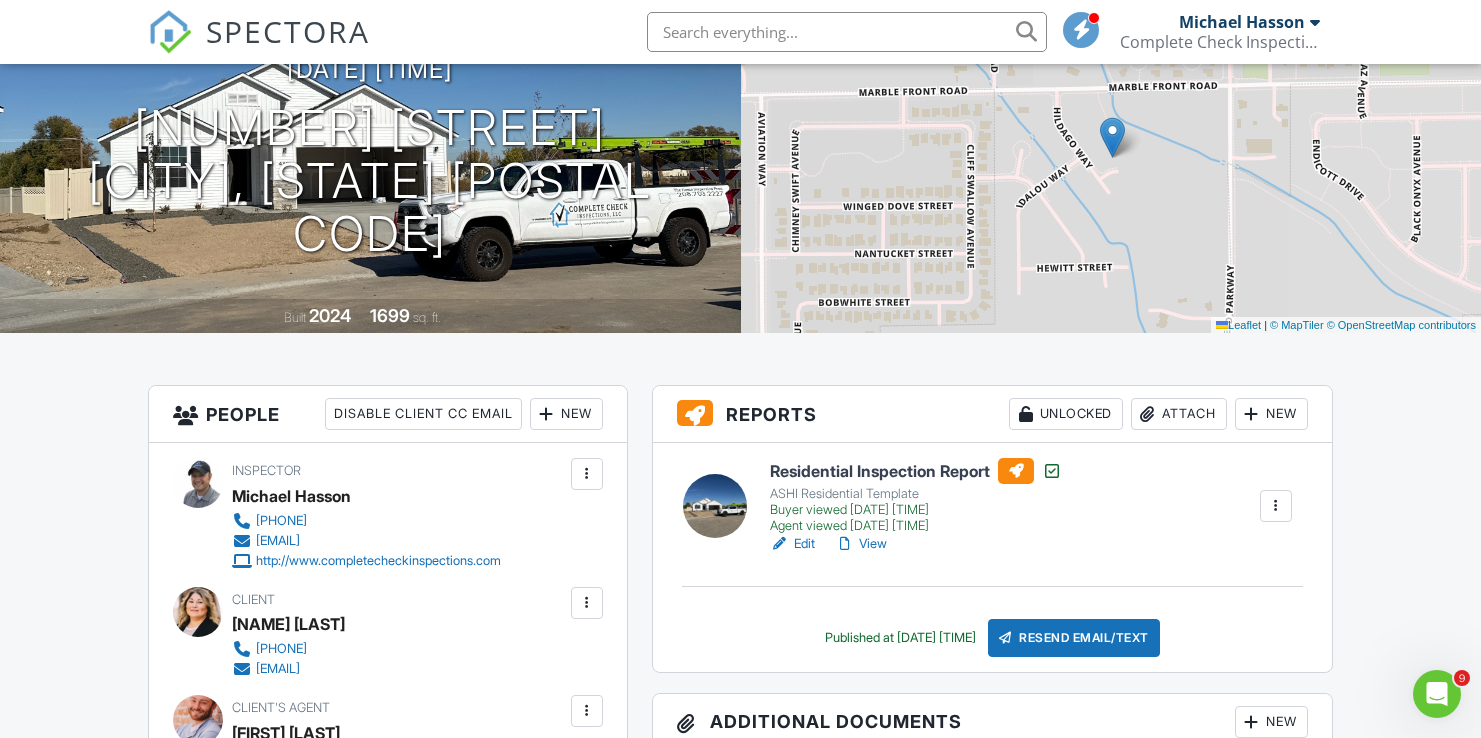 scroll, scrollTop: 0, scrollLeft: 0, axis: both 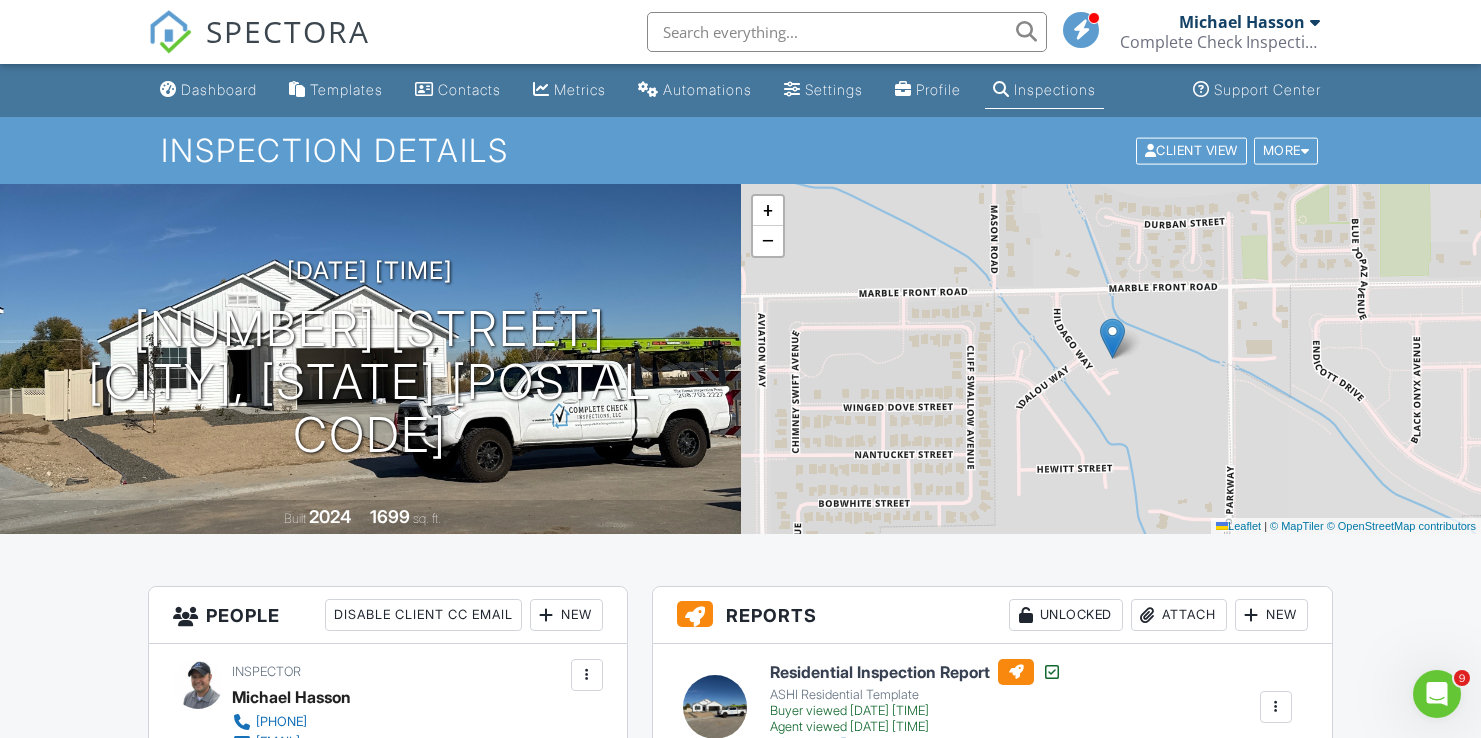 click at bounding box center [847, 32] 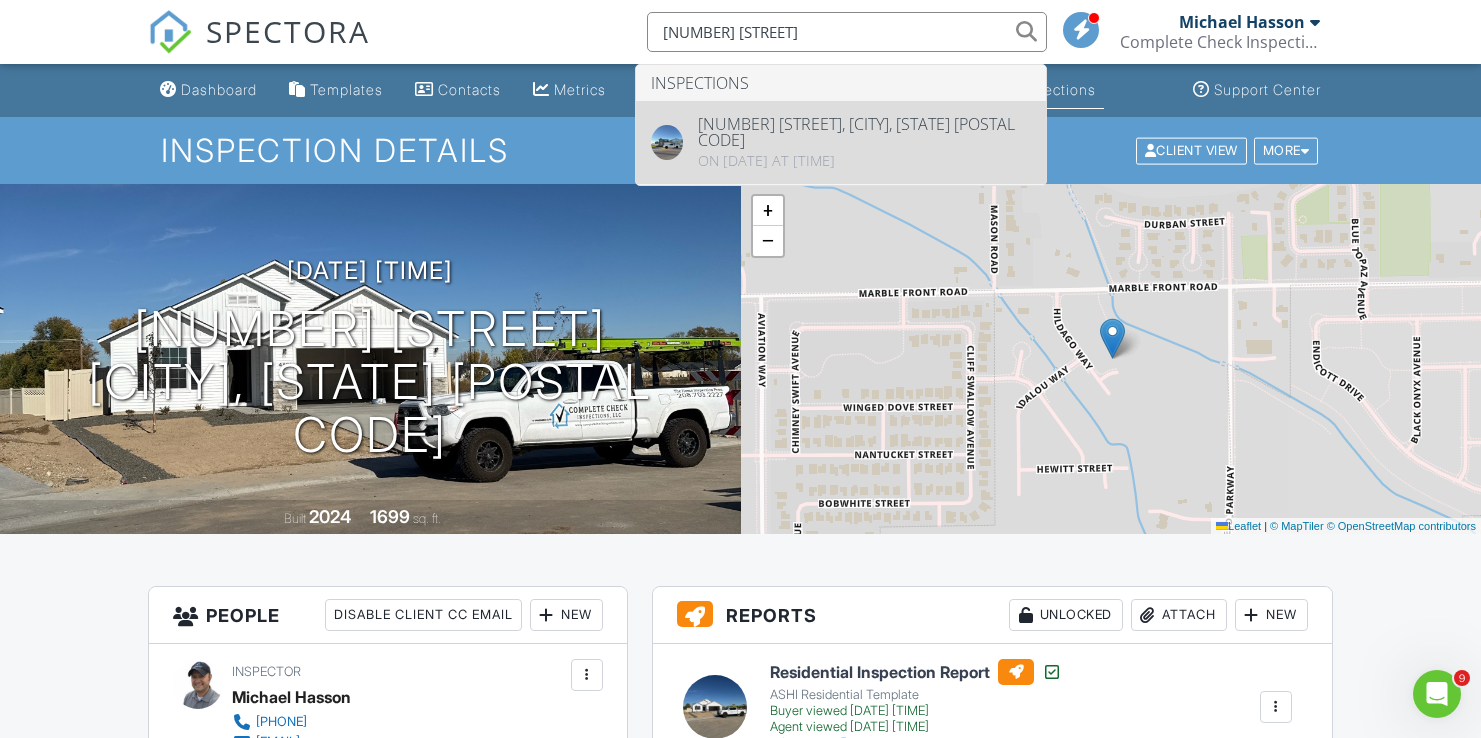 type on "[NUMBER] [STREET]" 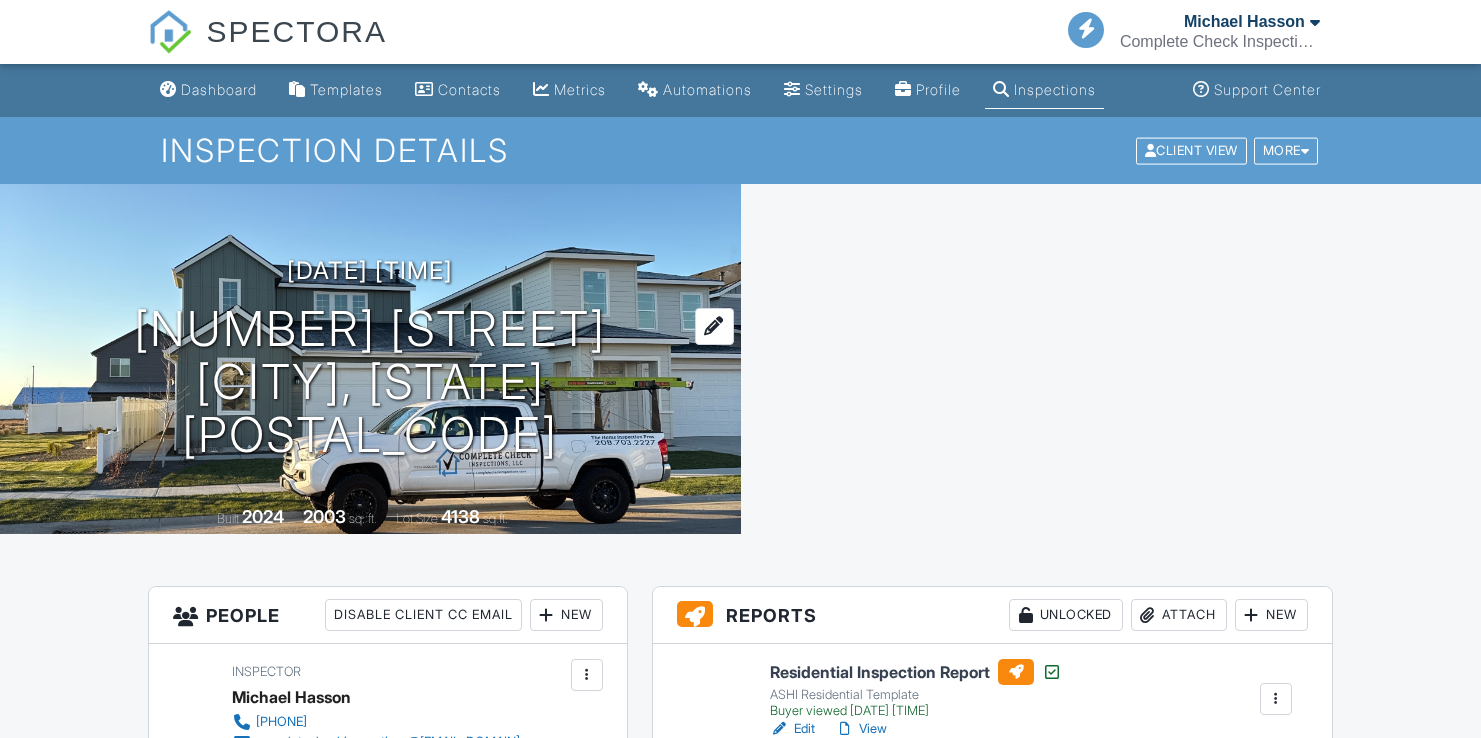 scroll, scrollTop: 0, scrollLeft: 0, axis: both 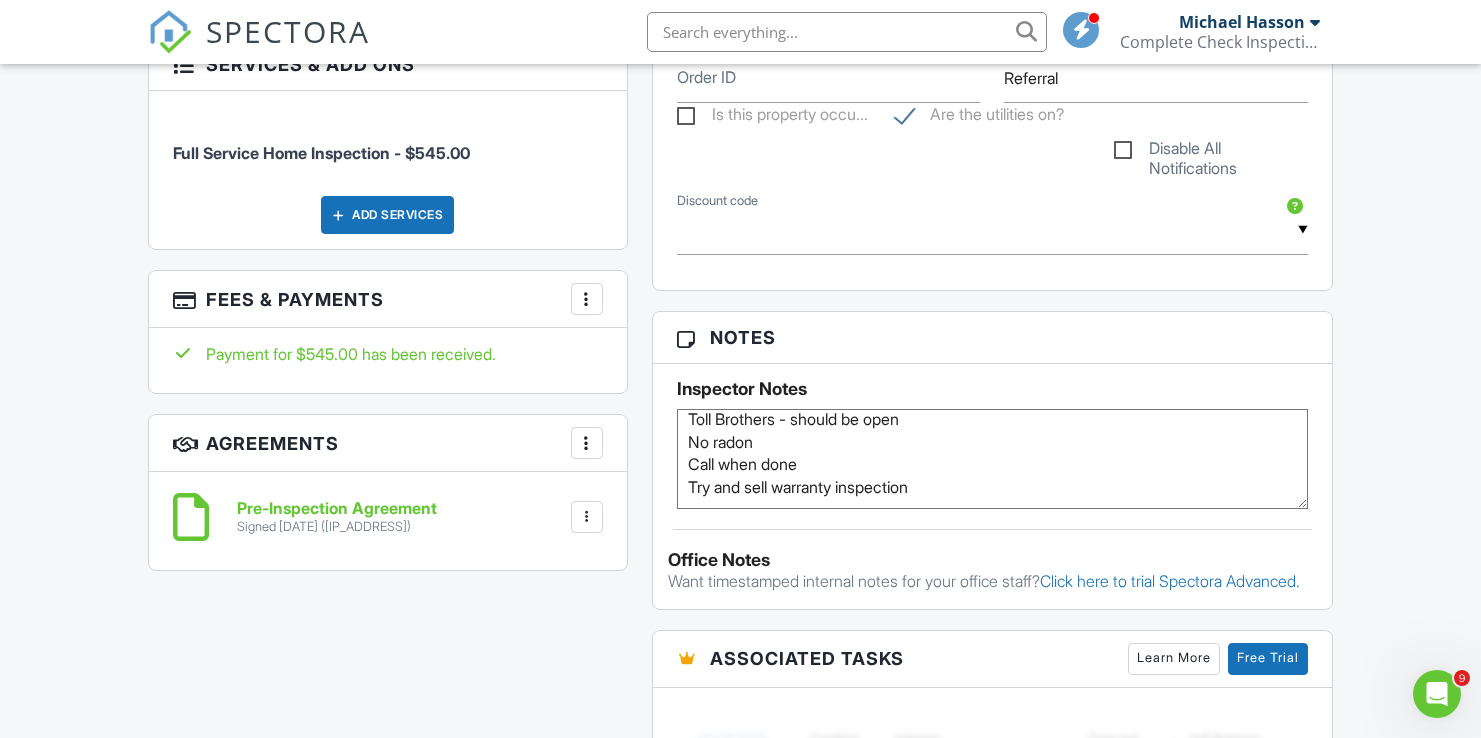 click on "Dashboard
Templates
Contacts
Metrics
Automations
Settings
Profile
Inspections
Support Center
Inspection Details
Client View
More
Property Details
Reschedule
Reorder / Copy
Share
Cancel
Delete
Print Order
Convert to V9
View Change Log
11/08/2024  9:00 am
- 12:00 pm
1359 W Regency Rdg Dr
Meridian, ID 83642
Built
2024
2003
sq. ft.
Lot Size
4138
sq.ft.
+ −  Leaflet   |   © MapTiler   © OpenStreetMap contributors
All emails and texts are disabled for this inspection!
Turn on emails and texts
Turn on and Requeue Notifications
Reports
Unlocked
Attach
New
Residential Inspection Report
ASHI Residential Template
Edit" at bounding box center (740, 575) 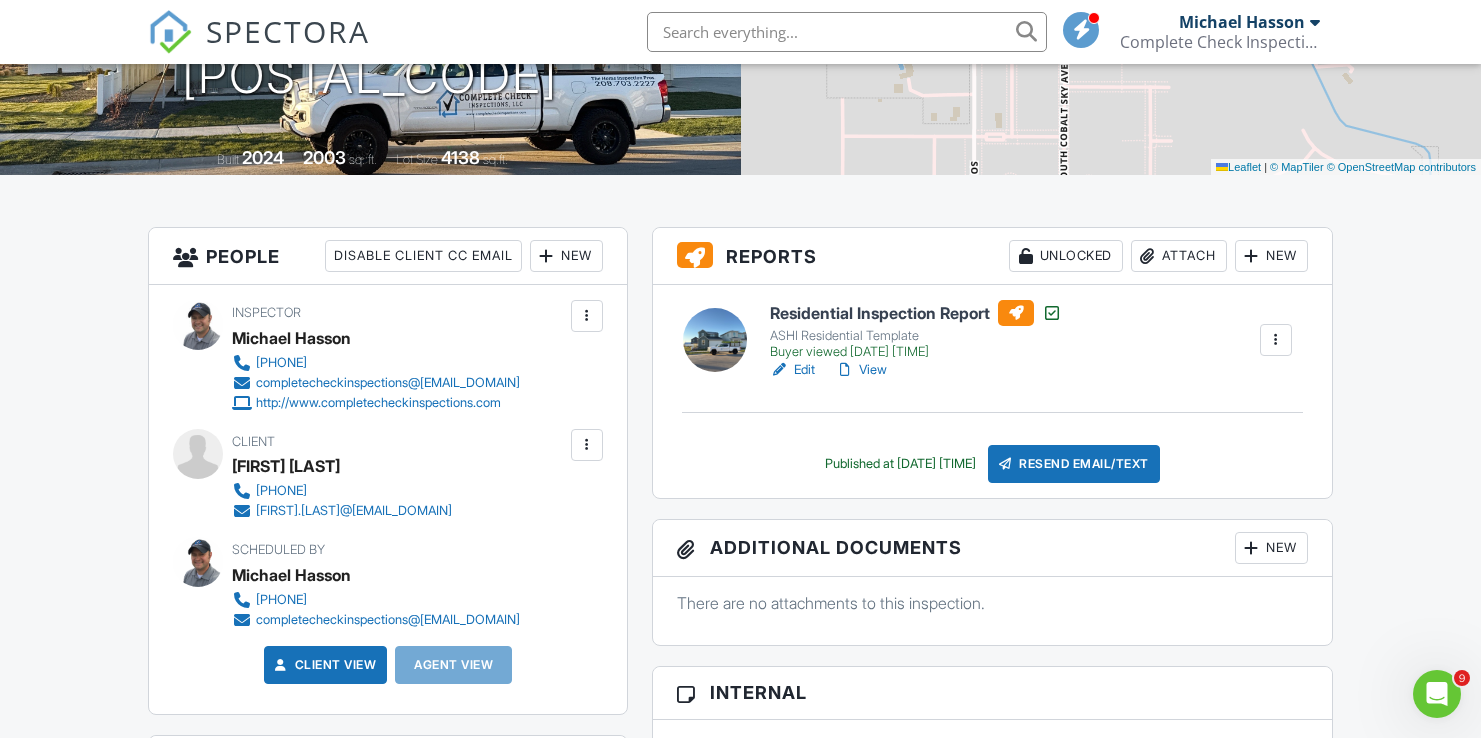 scroll, scrollTop: 380, scrollLeft: 0, axis: vertical 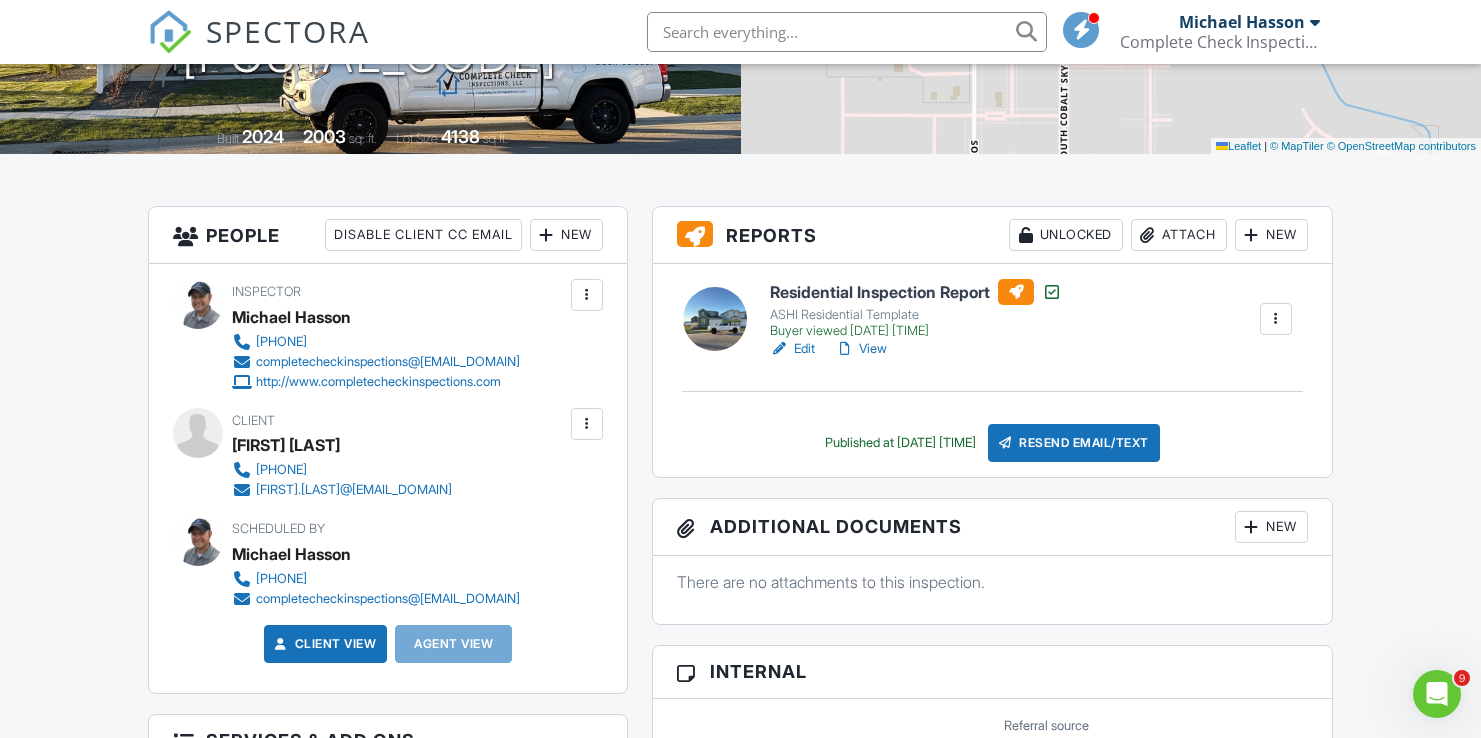 click at bounding box center [847, 32] 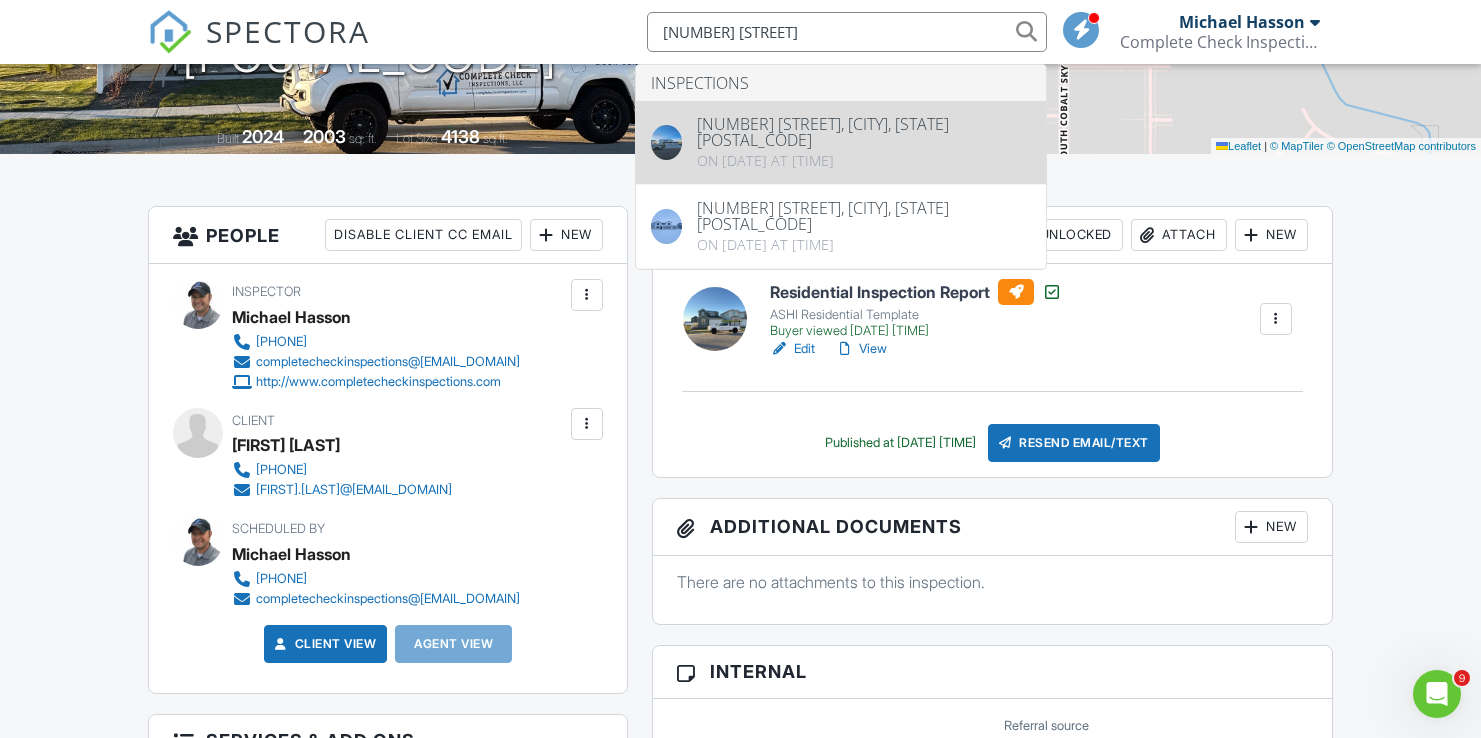 type on "8093 E Sunray Dr" 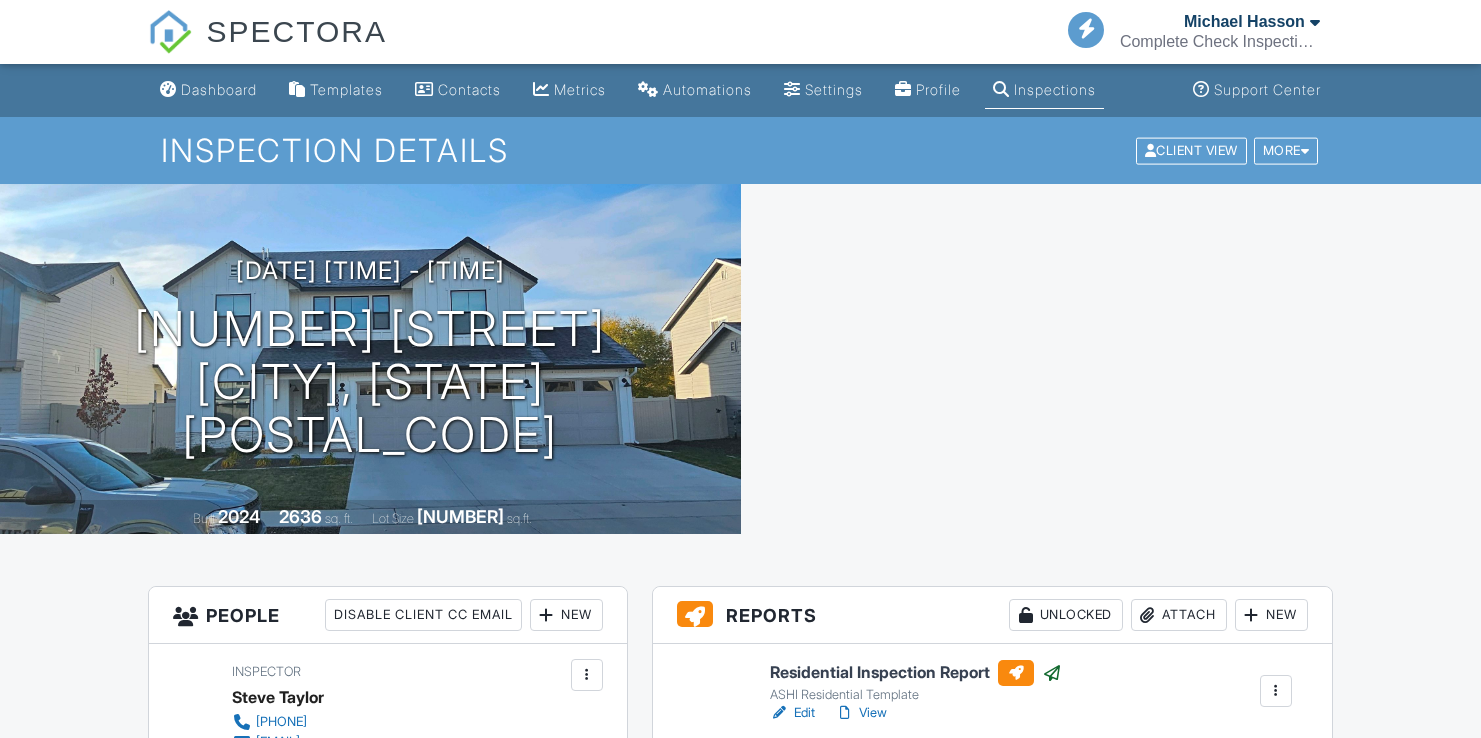 scroll, scrollTop: 0, scrollLeft: 0, axis: both 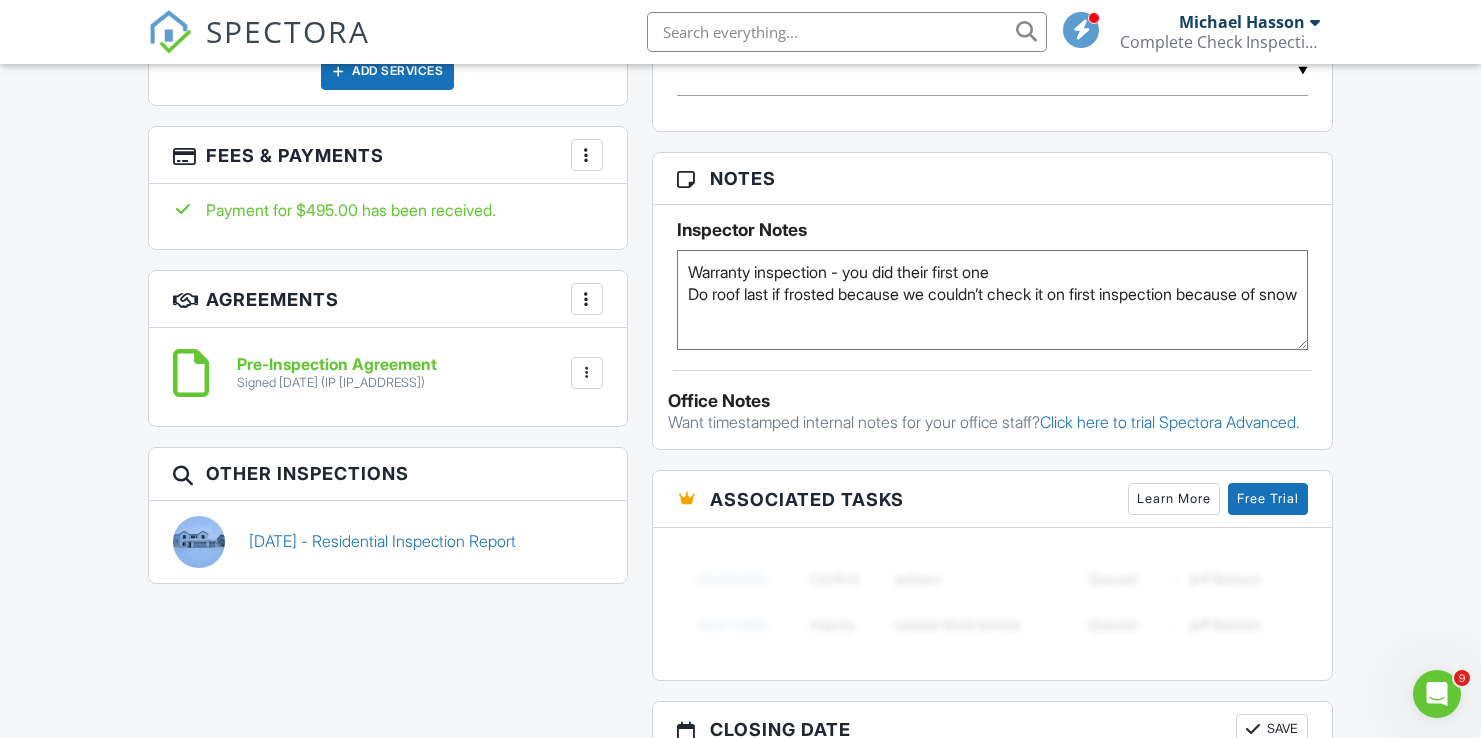 click at bounding box center [847, 32] 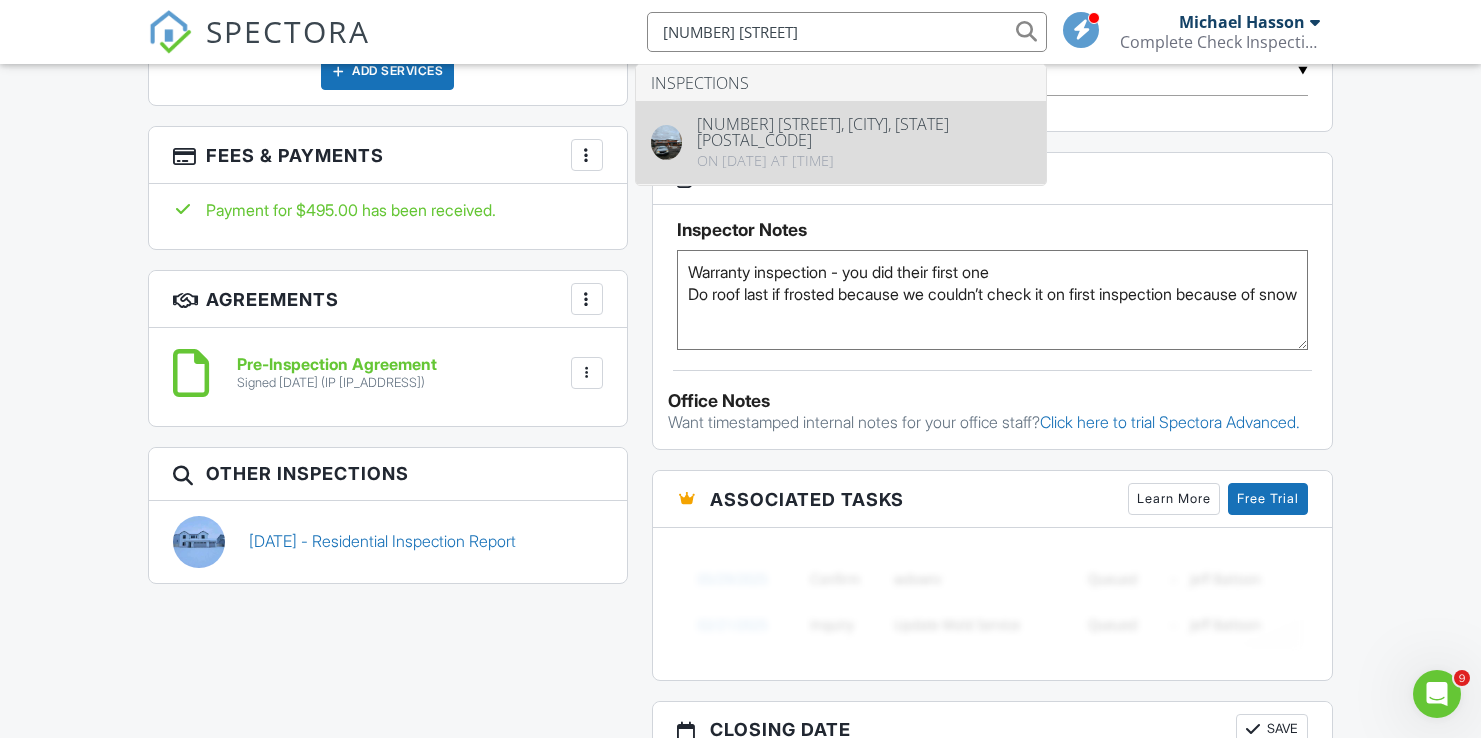 type on "1440 E Star Dr" 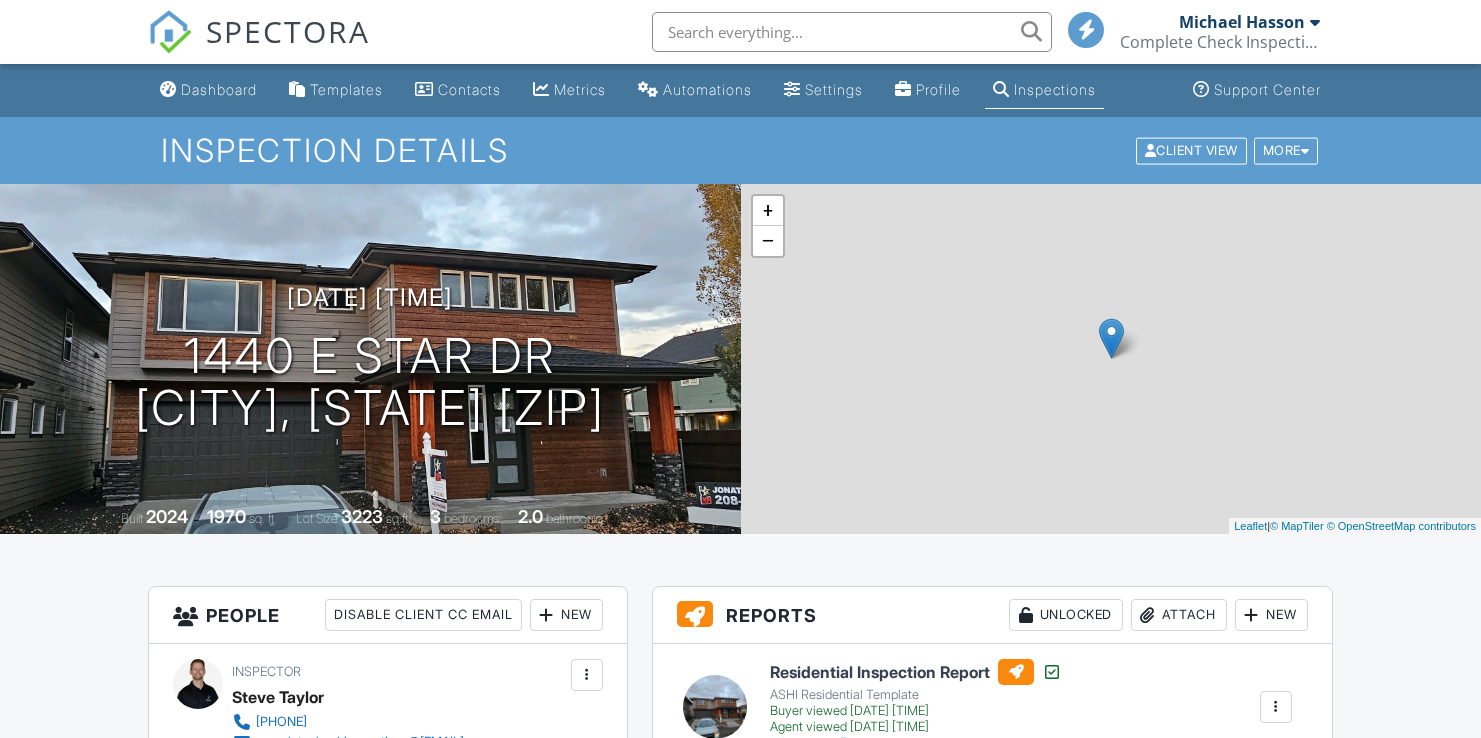 scroll, scrollTop: 0, scrollLeft: 0, axis: both 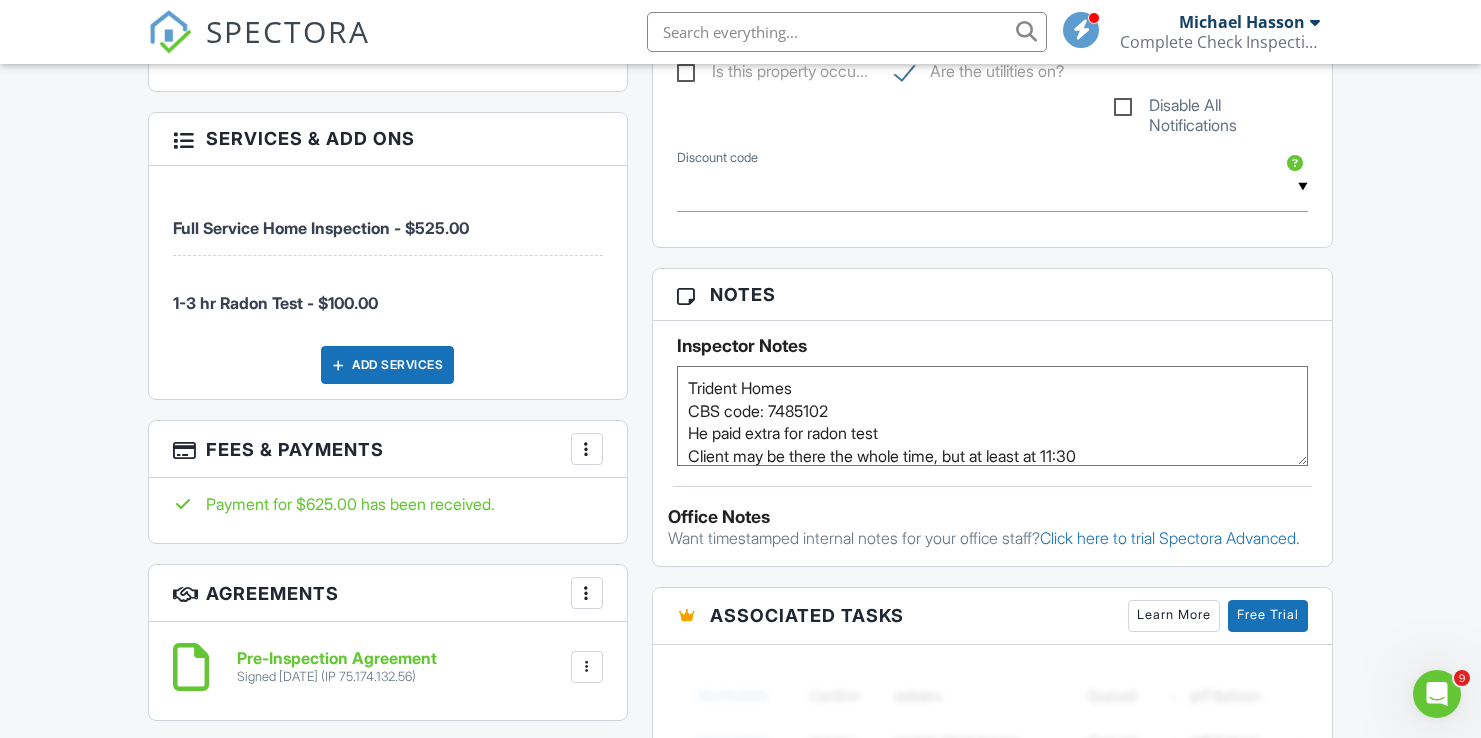 click on "Dashboard
Templates
Contacts
Metrics
Automations
Settings
Profile
Inspections
Support Center
Inspection Details
Client View
More
Property Details
Reschedule
Reorder / Copy
Share
Cancel
Delete
Print Order
Convert to V9
View Change Log
11/14/2024  9:00 am
- 12:00 pm
1440 E Star Dr
Meridian, ID 83646
Built
2024
1970
sq. ft.
Lot Size
3223
sq.ft.
3
bedrooms
2.0
bathrooms
+ − Leaflet  |  © MapTiler   © OpenStreetMap contributors
All emails and texts are disabled for this inspection!
Turn on emails and texts
Turn on and Requeue Notifications
Reports
Unlocked
Attach
New
Residential Inspection Report" at bounding box center (740, 524) 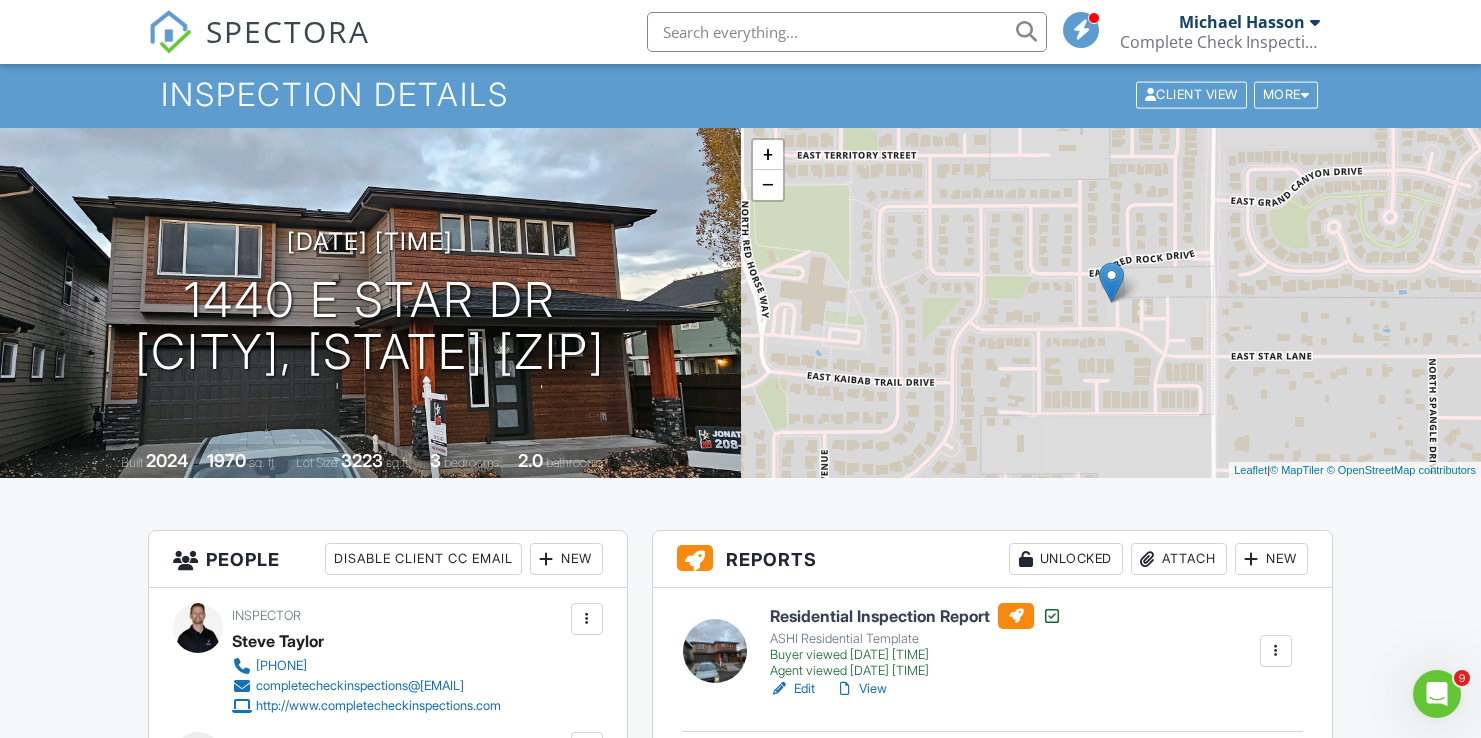 scroll, scrollTop: 0, scrollLeft: 0, axis: both 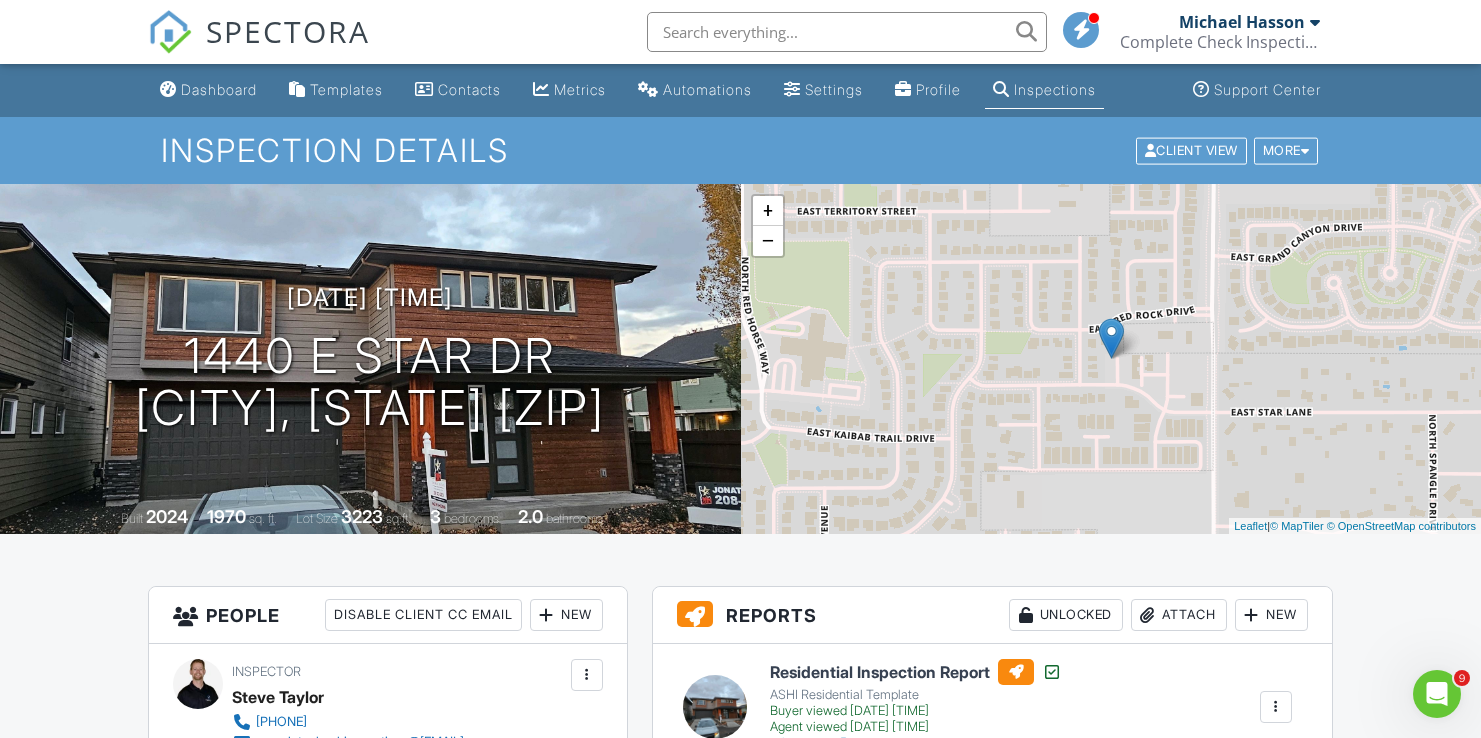 click at bounding box center (847, 32) 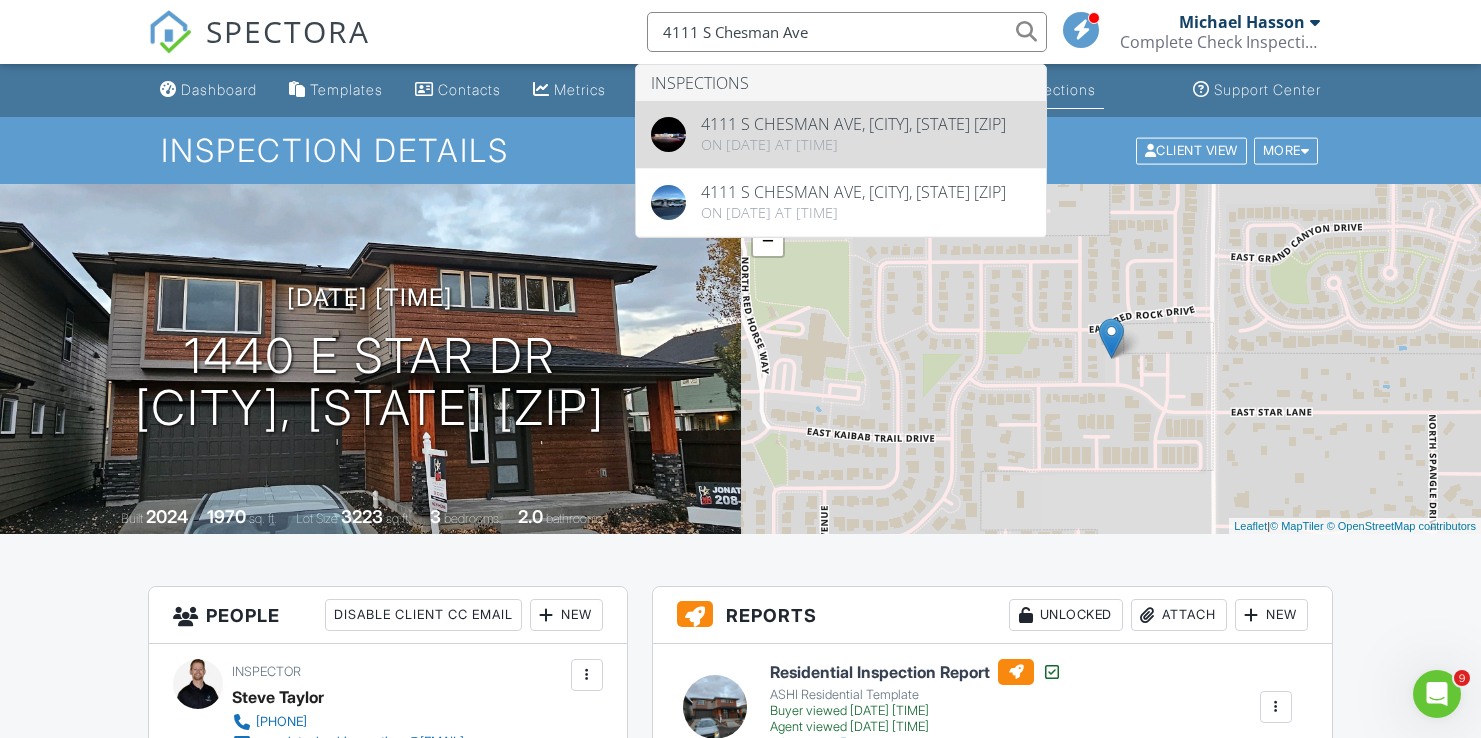 type on "4111 S Chesman Ave" 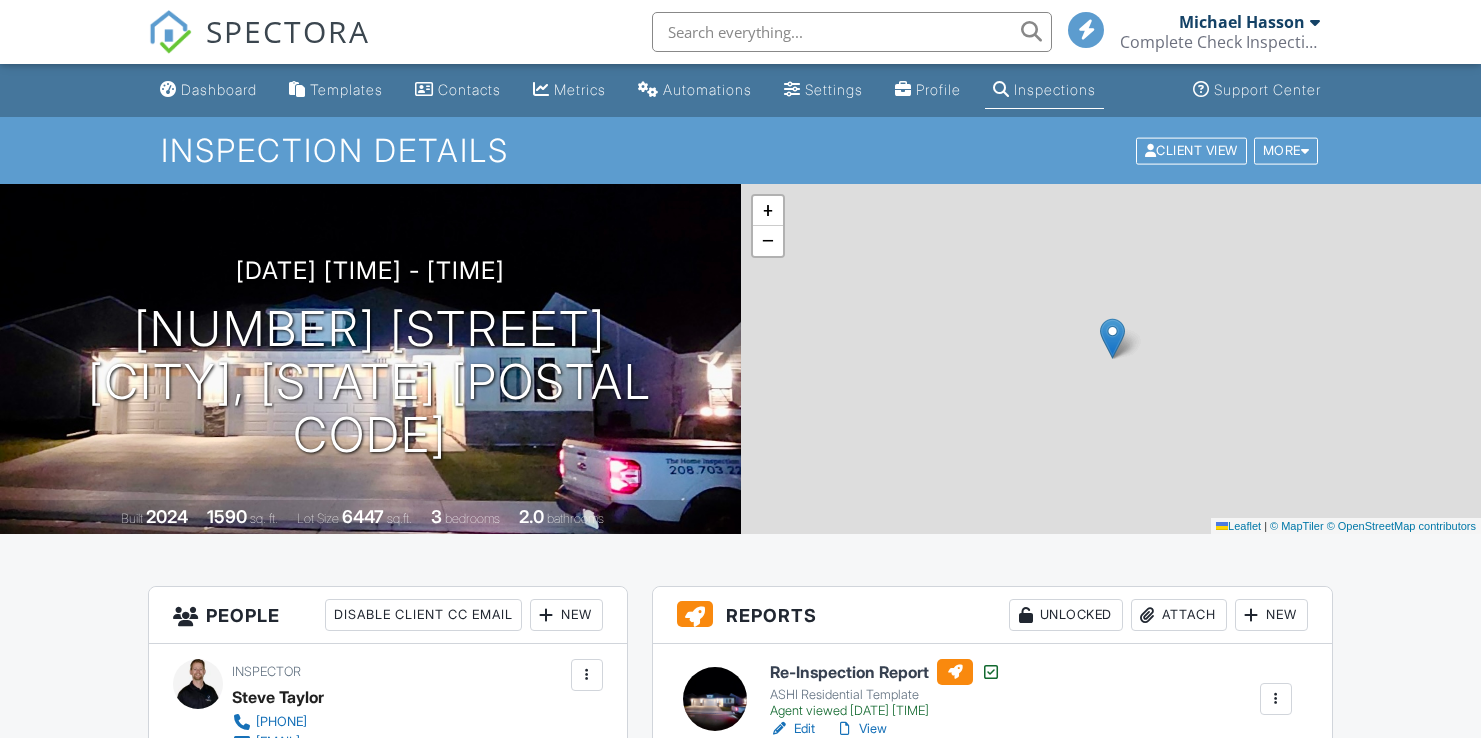 scroll, scrollTop: 0, scrollLeft: 0, axis: both 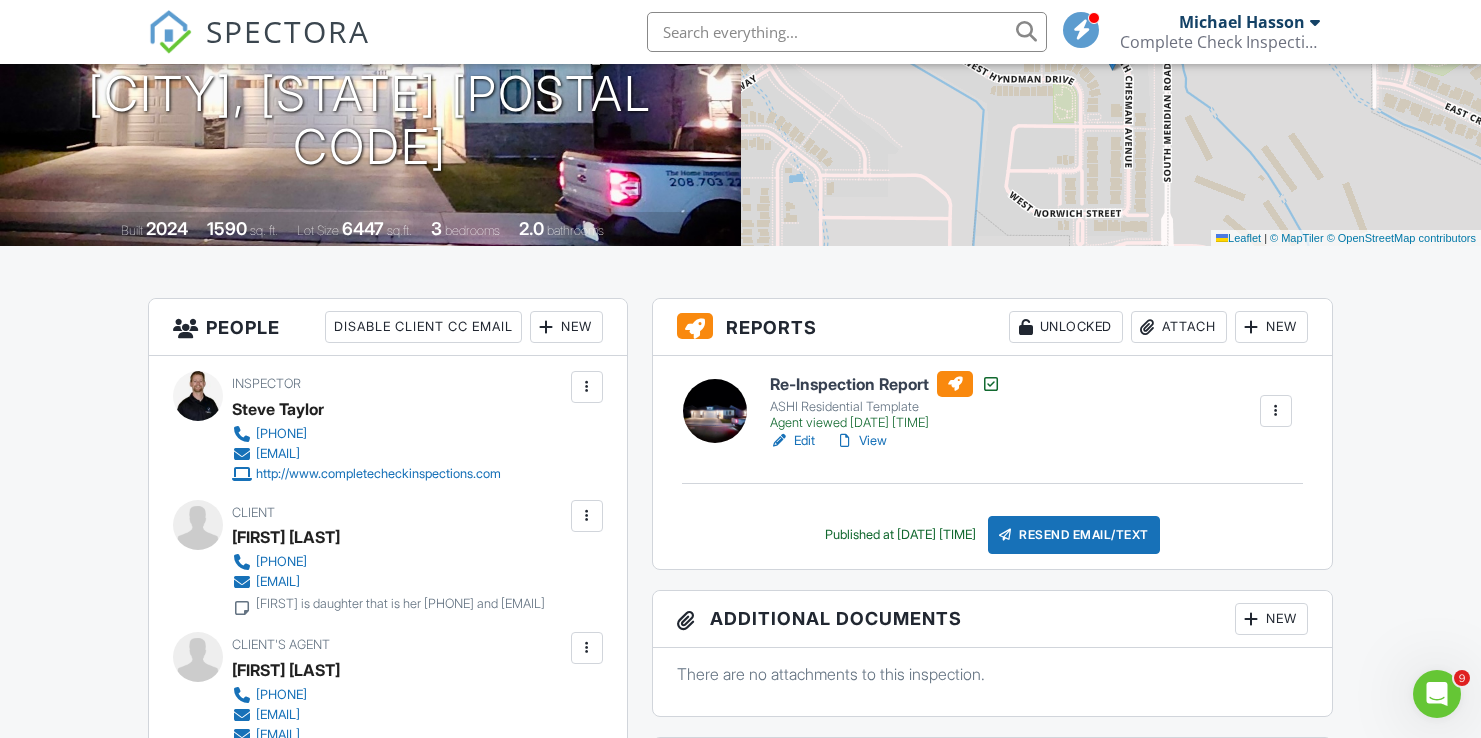 click at bounding box center (587, 516) 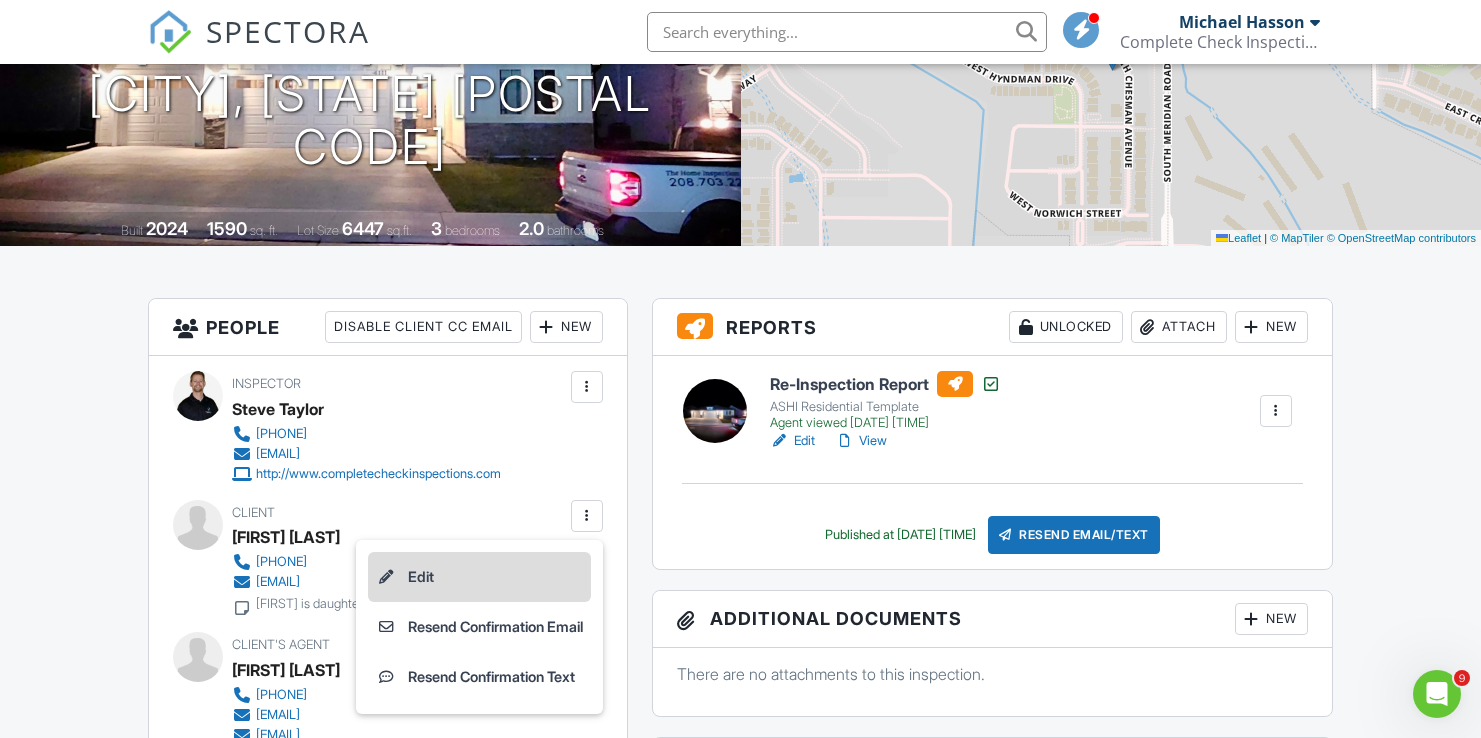 click on "Edit" at bounding box center (479, 577) 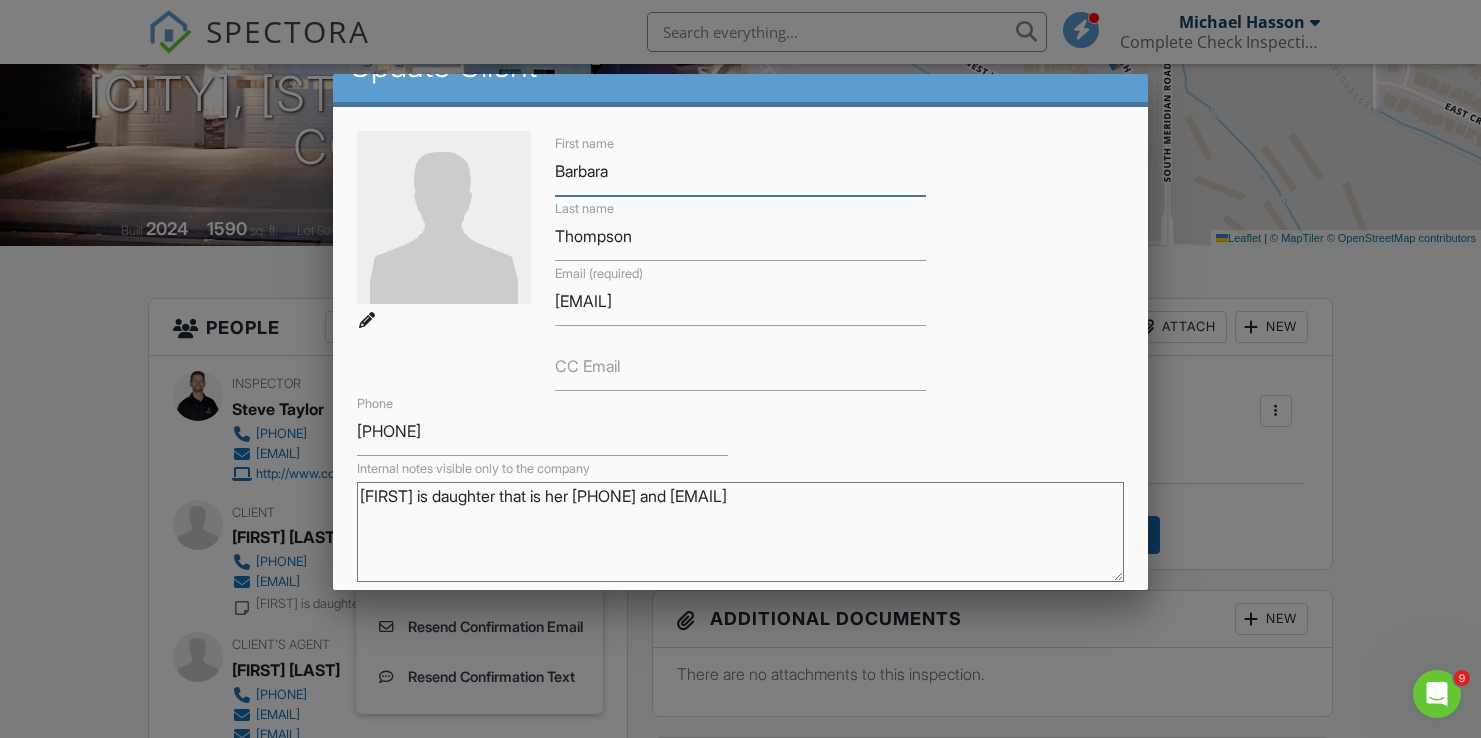 scroll, scrollTop: 28, scrollLeft: 0, axis: vertical 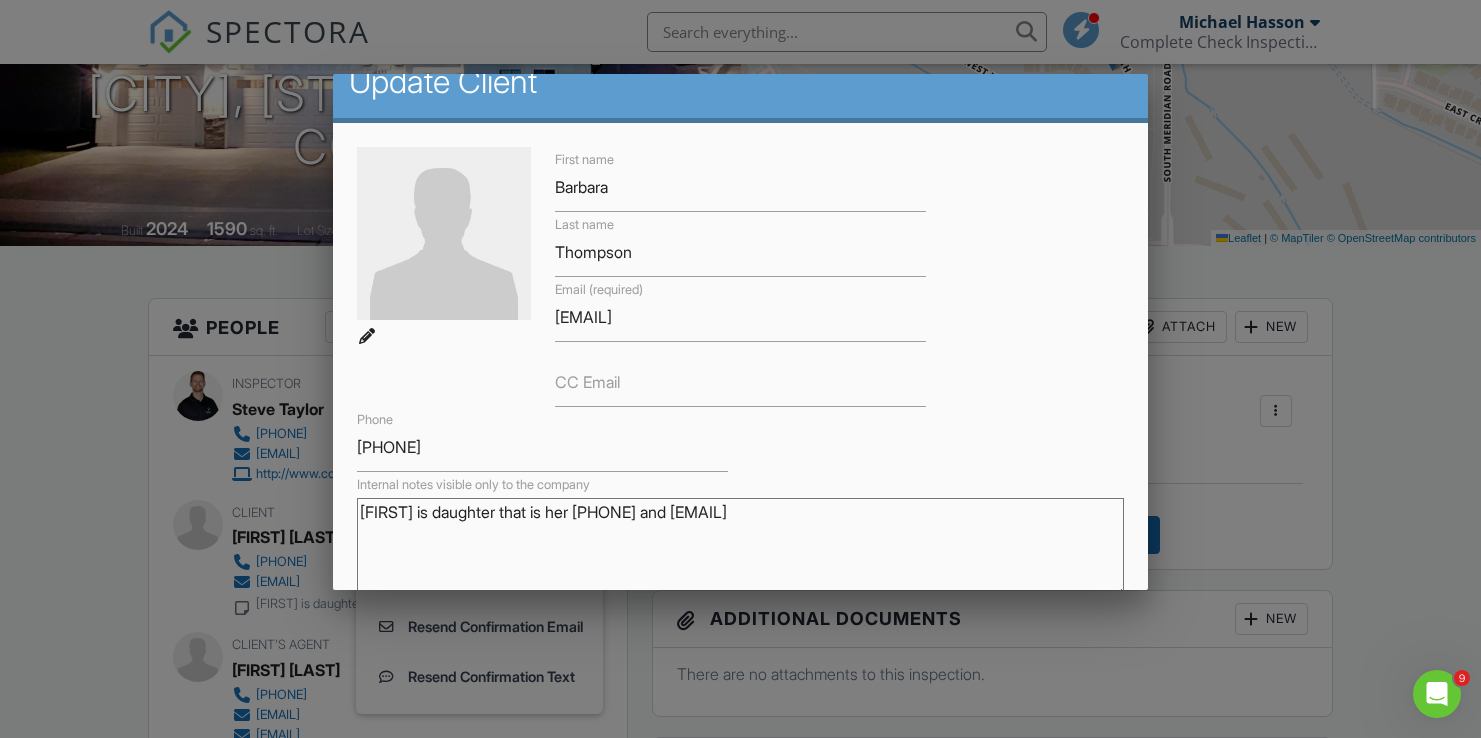 click at bounding box center [740, 361] 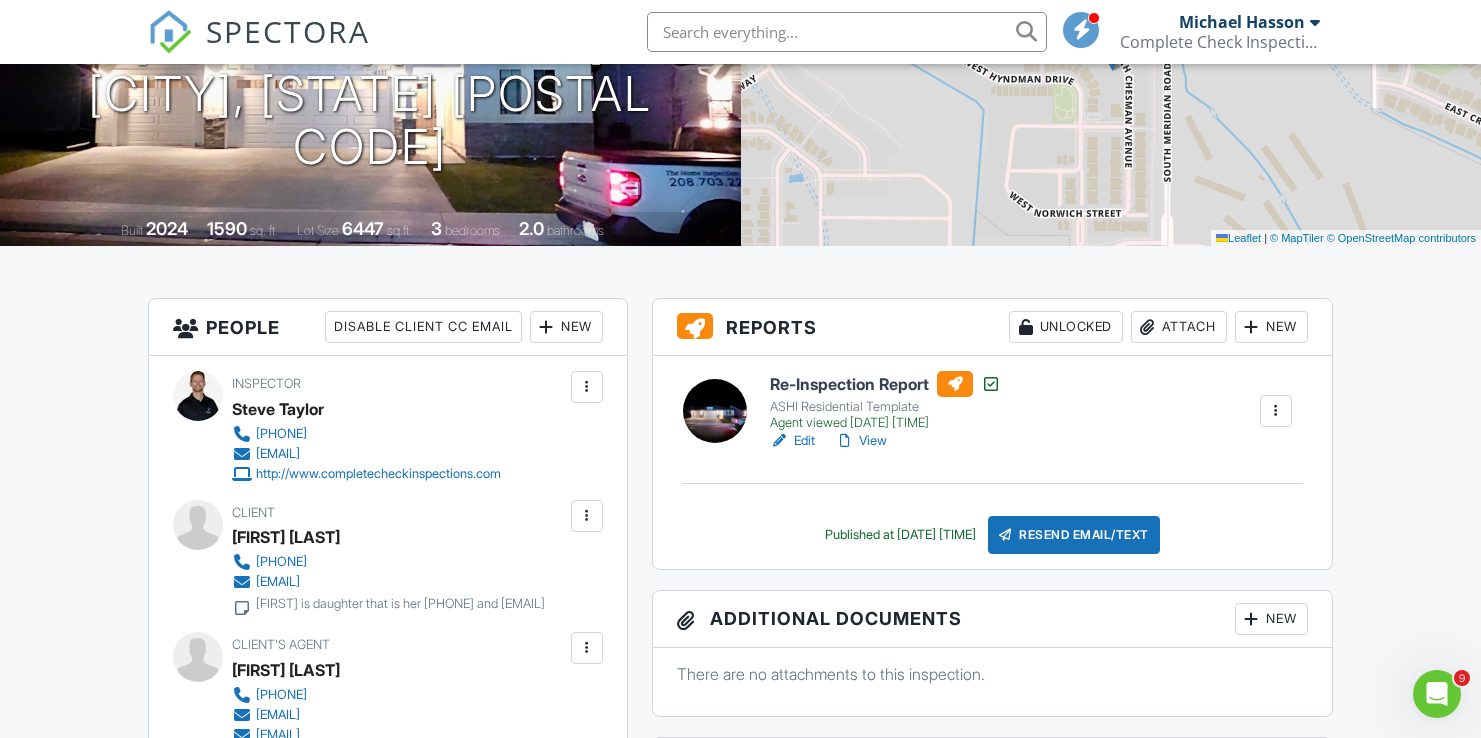 click at bounding box center [847, 32] 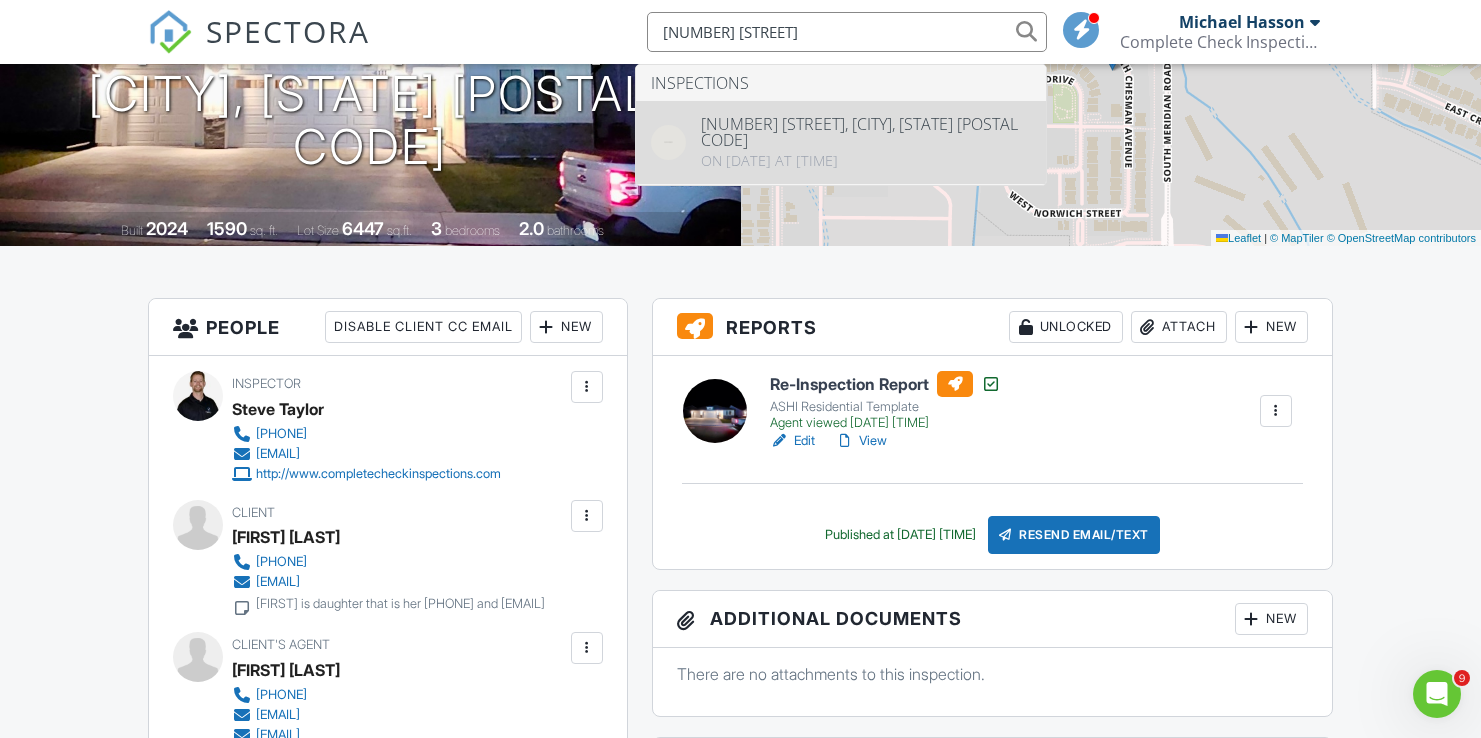 type on "11488 W Helenium Dr" 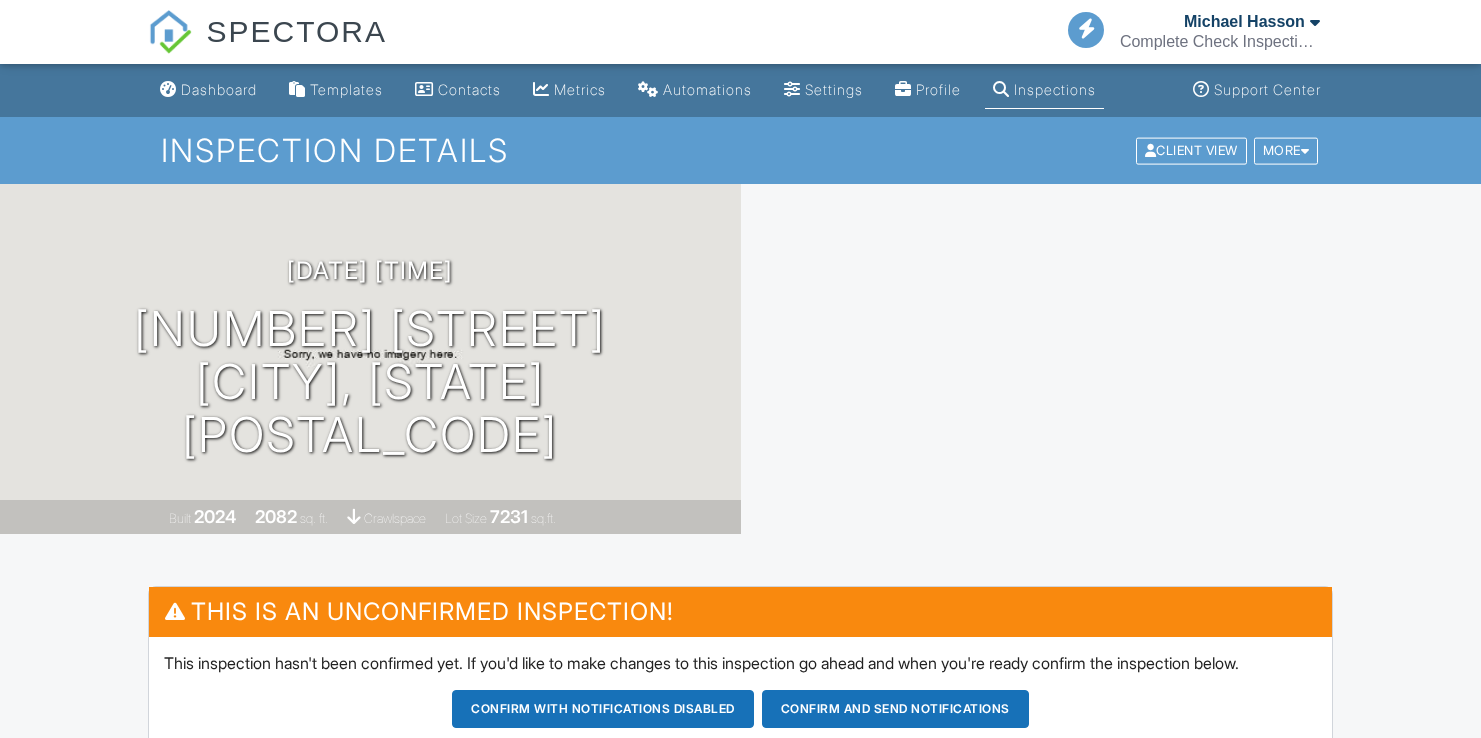 scroll, scrollTop: 0, scrollLeft: 0, axis: both 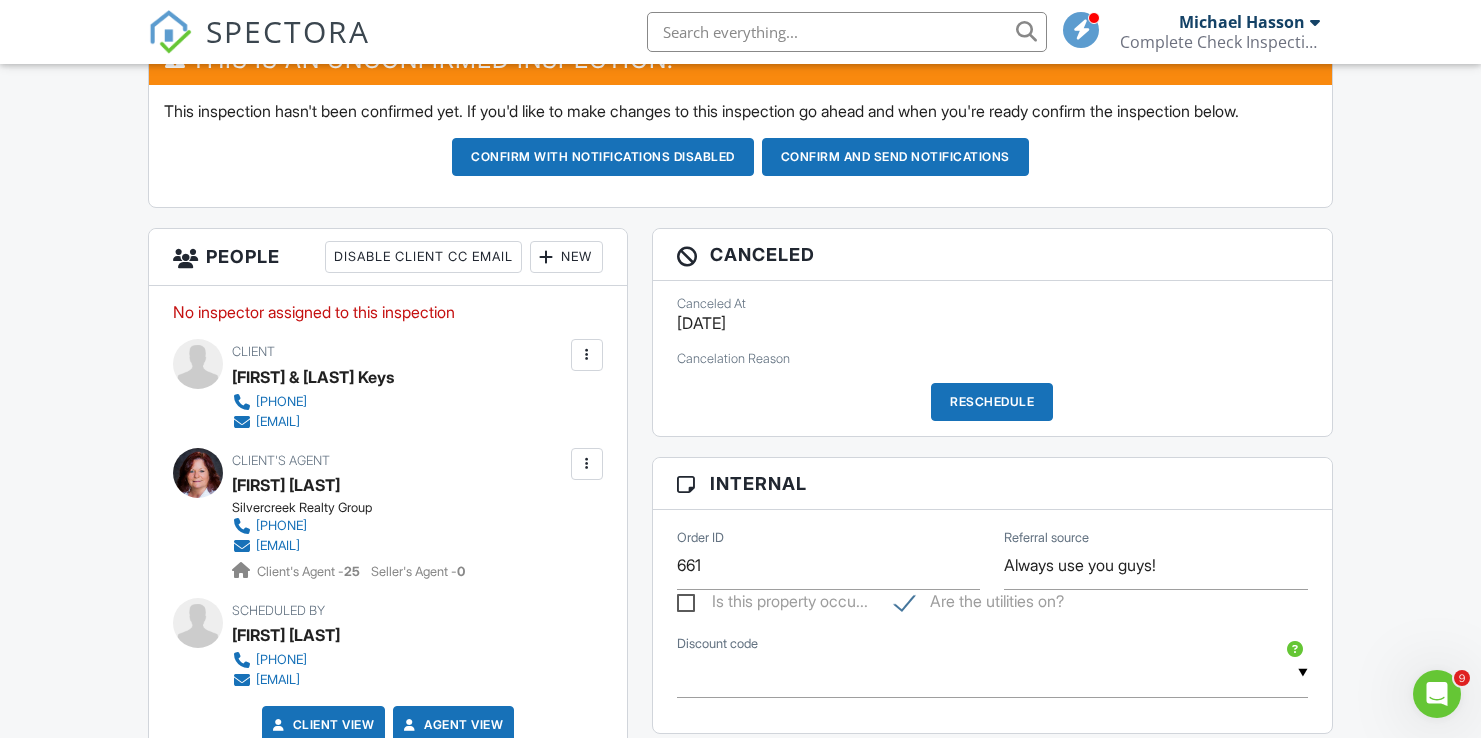 click at bounding box center [847, 32] 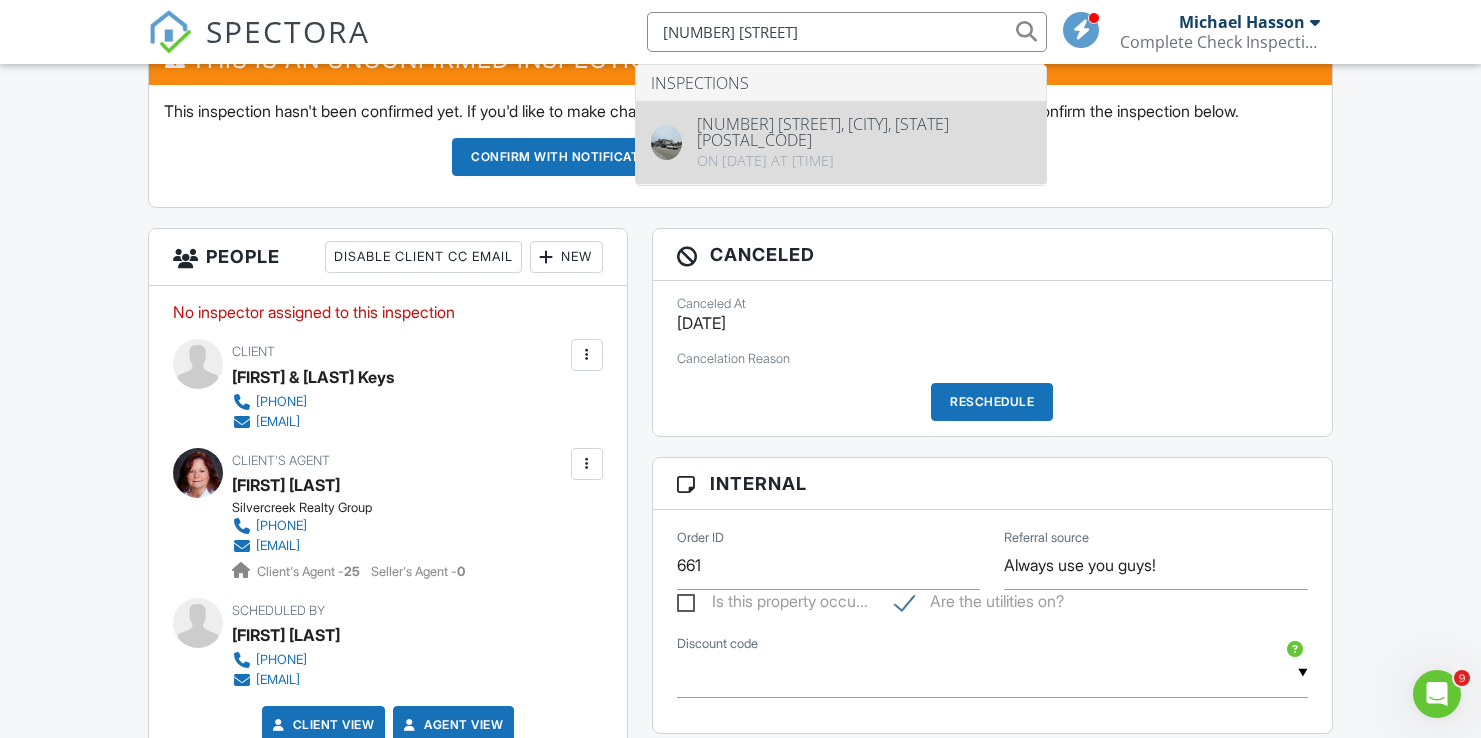 type on "4834 W Palo Verde Ln" 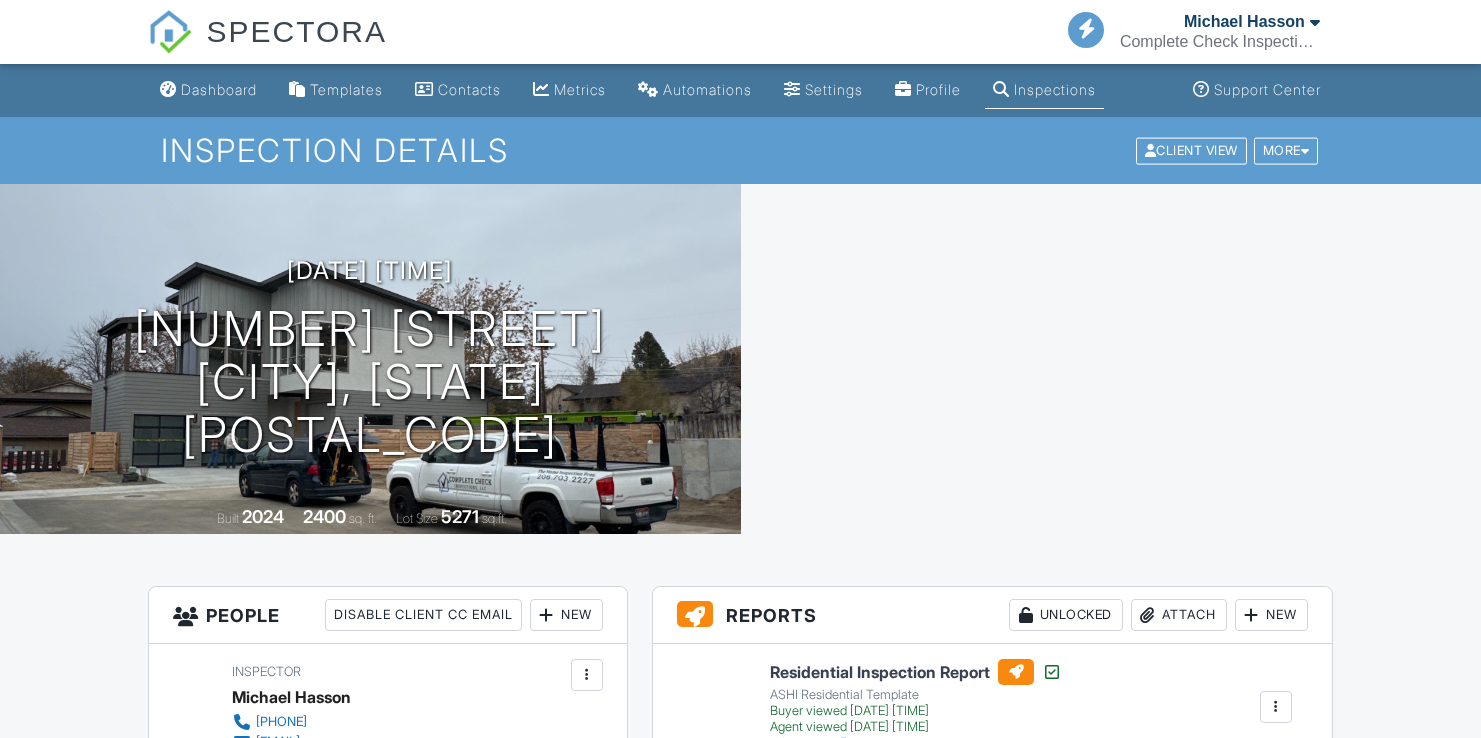 scroll, scrollTop: 0, scrollLeft: 0, axis: both 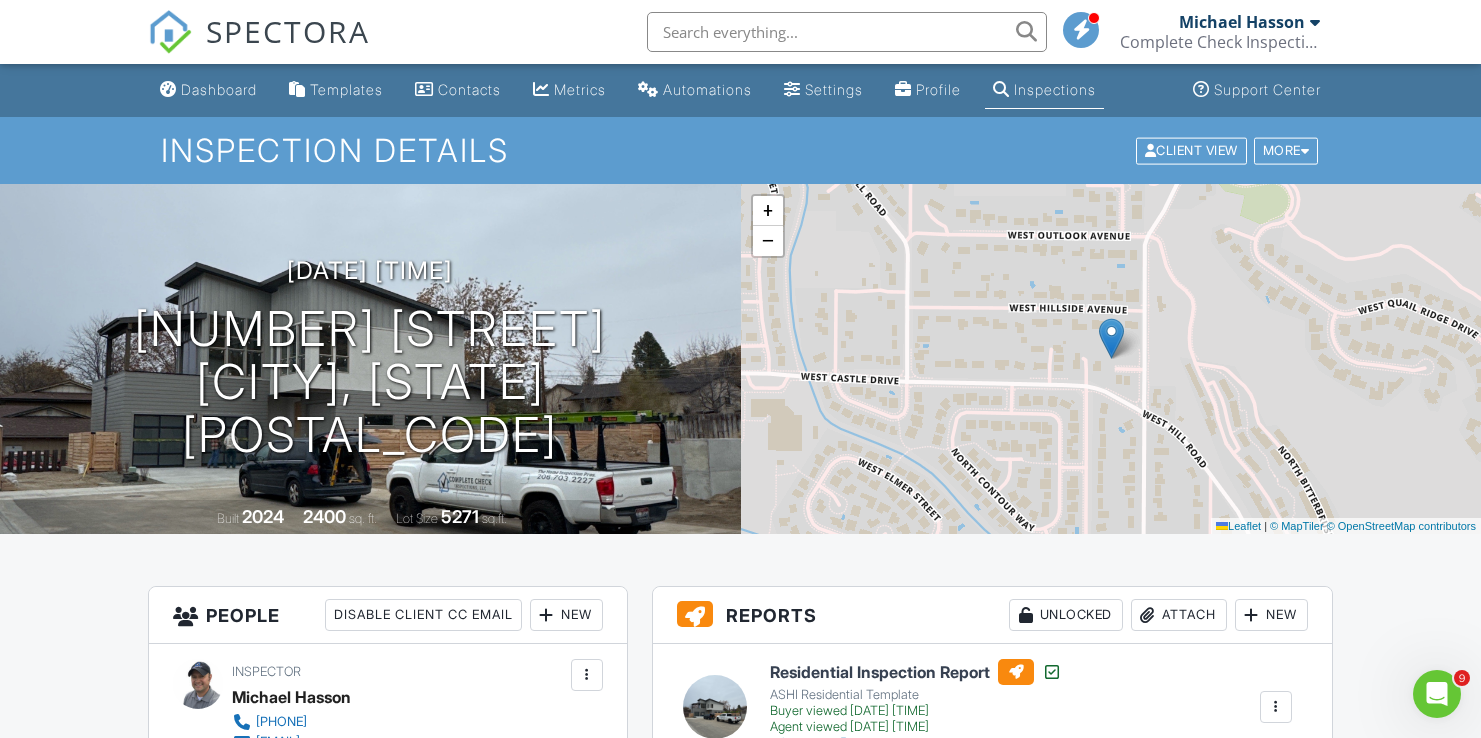 click at bounding box center (847, 32) 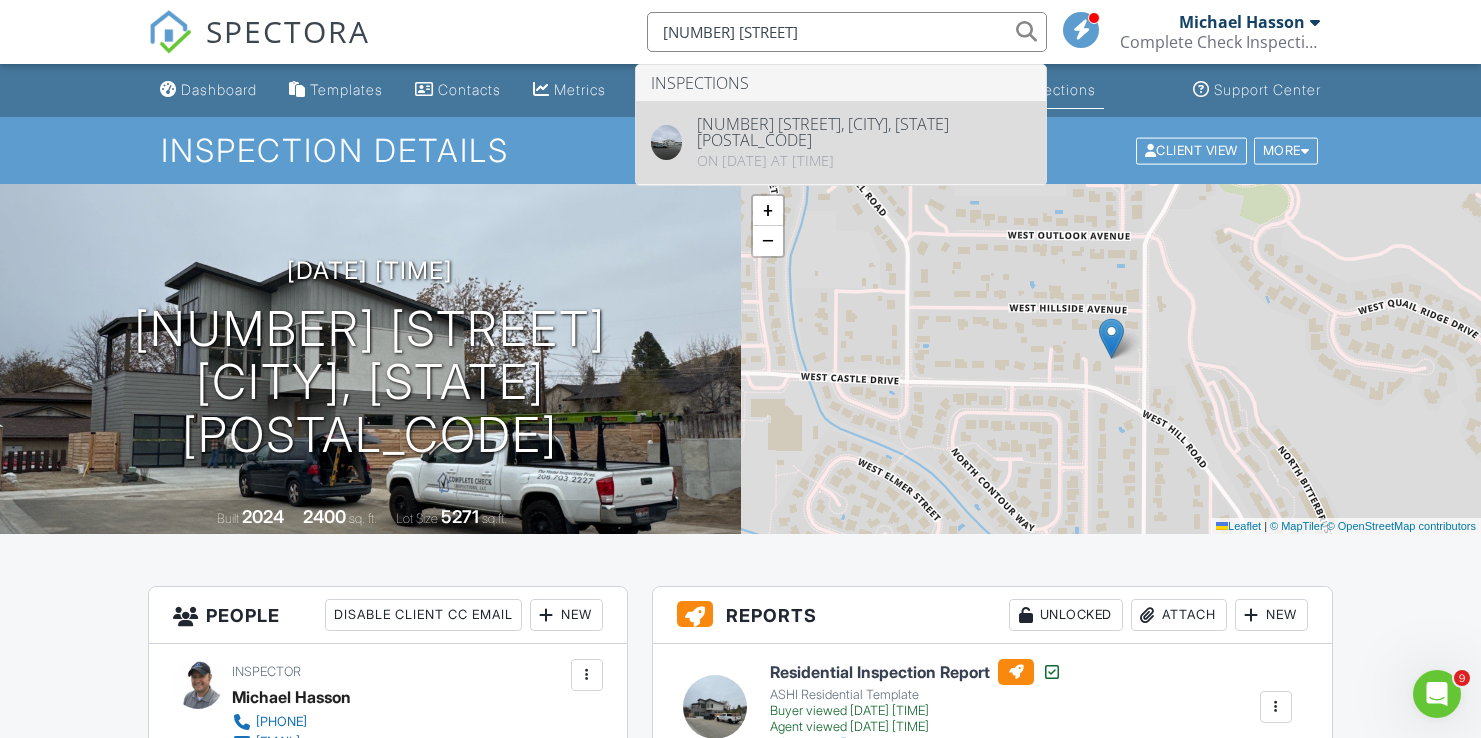 type on "18269 N Evening Rose Ave" 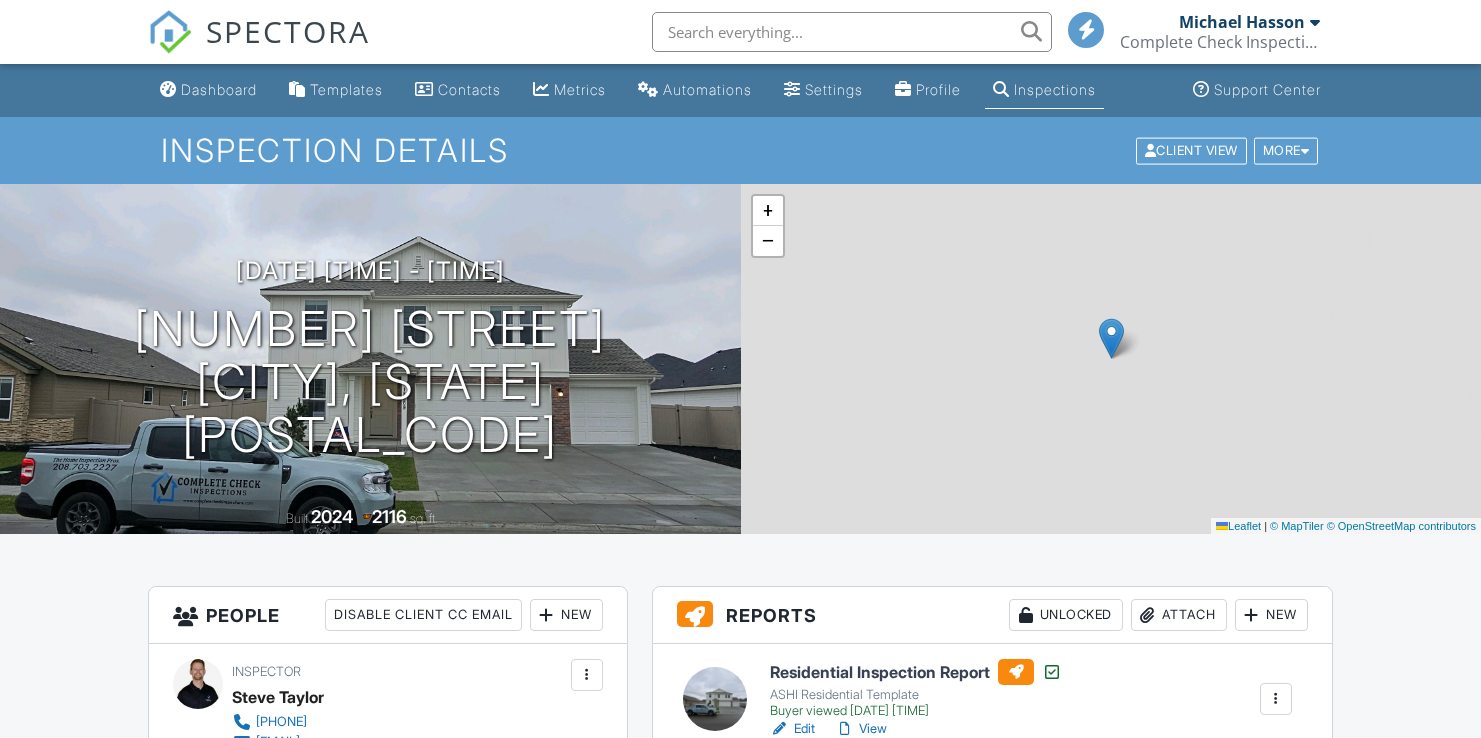 scroll, scrollTop: 0, scrollLeft: 0, axis: both 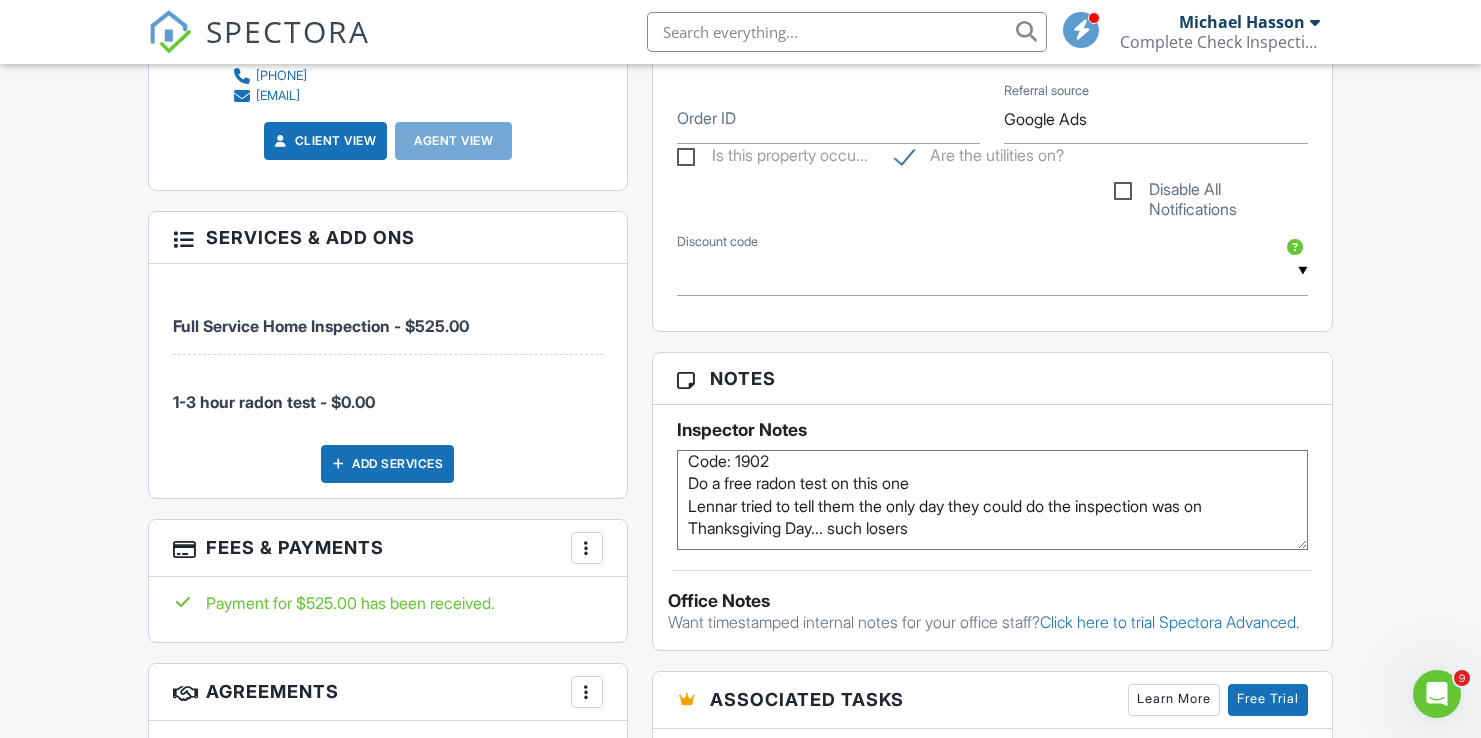 click on "Dashboard
Templates
Contacts
Metrics
Automations
Settings
Profile
Inspections
Support Center
Inspection Details
Client View
More
Property Details
Reschedule
Reorder / Copy
Share
Cancel
Delete
Print Order
Convert to V9
View Change Log
11/26/2024  1:30 pm
- 4:30 pm
18269 N Evening Rose Ave
Nampa, ID 83687
Built
2024
2116
sq. ft.
+ −  Leaflet   |   © MapTiler   © OpenStreetMap contributors
All emails and texts are disabled for this inspection!
All emails and texts have been disabled for this inspection. This may have happened due to someone manually disabling them or this inspection being unconfirmed when it was scheduled. To re-enable emails and texts for this inspection, click the button below." at bounding box center [740, 666] 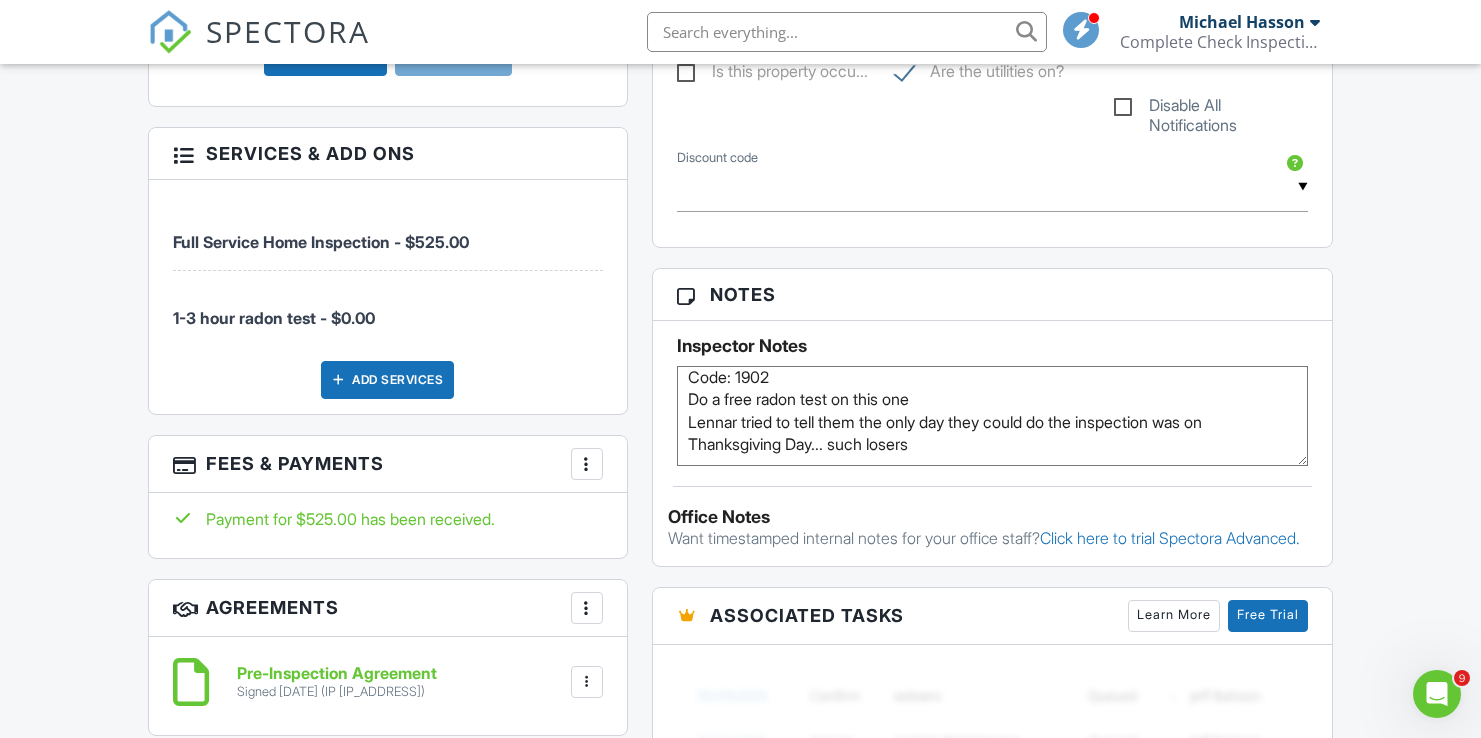 scroll, scrollTop: 1101, scrollLeft: 0, axis: vertical 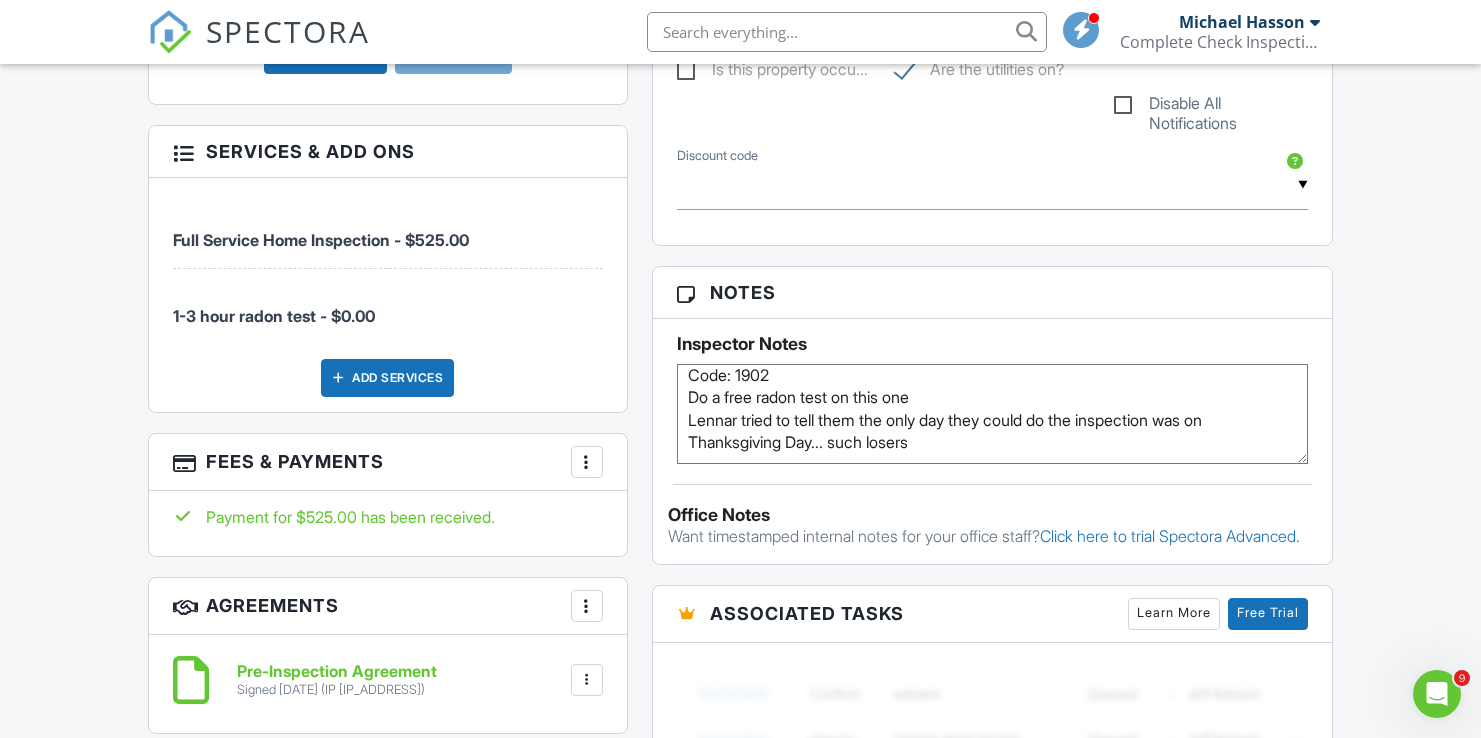 click on "People
Disable Client CC Email
New
Inspector
Client's Agent
Listing Agent
Add Another Person
Inspector
Steve Taylor
208-703-2227
completecheckinspections@gmail.com
http://www.completecheckinspections.com
Make Invisible
Mark As Requested
Remove
Update Client
First name
Gilbert
Last name
Garcia
Email (required)
gilbertgarcia_14@yahoo.com
CC Email
Phone
208-989-5286
Internal notes visible only to the company
Maxine
Private notes visible only to company admins
Cancel
Save
Confirm client deletion
This will remove the client from this inspection. All email reminders and follow-ups will be removed as well. Note that this is only an option before publishing a report.
Cancel" at bounding box center (388, 119) 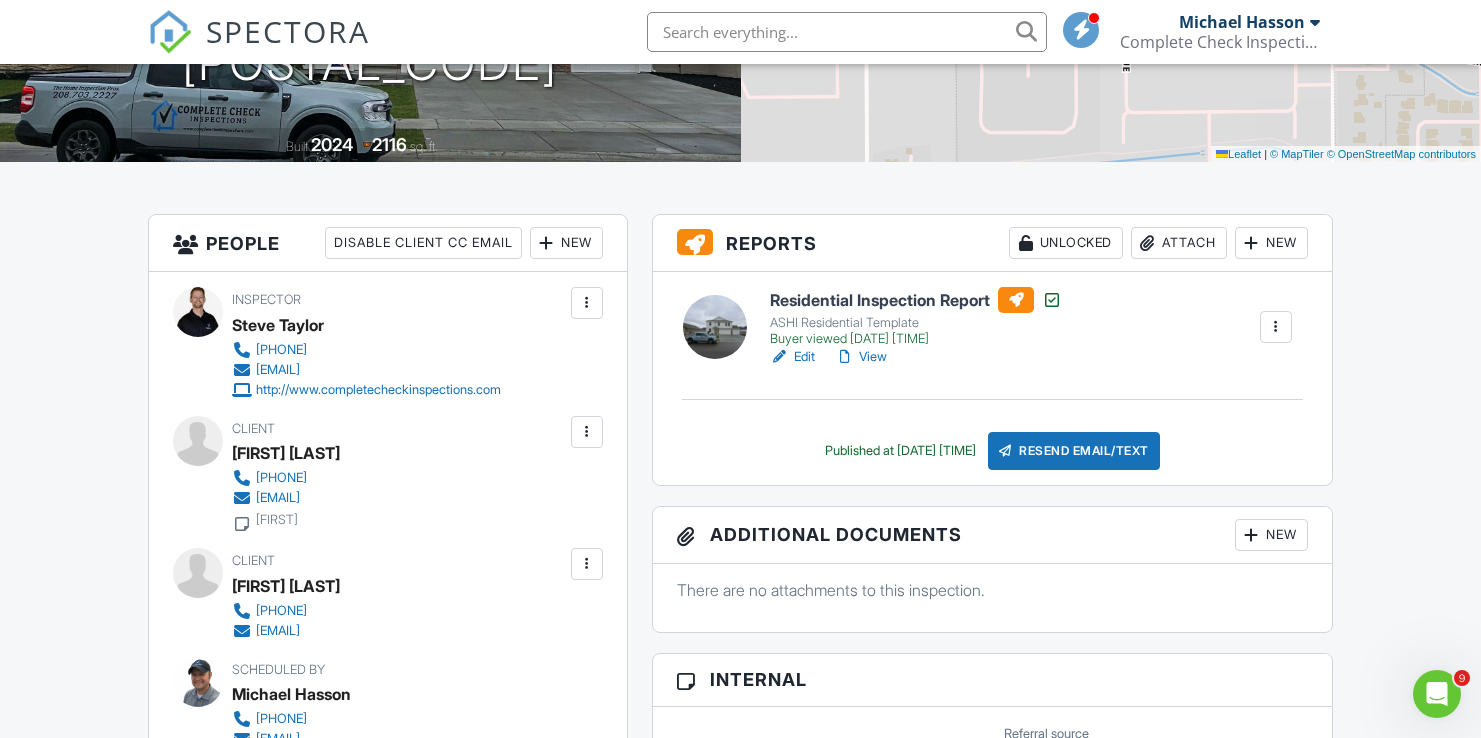 scroll, scrollTop: 369, scrollLeft: 0, axis: vertical 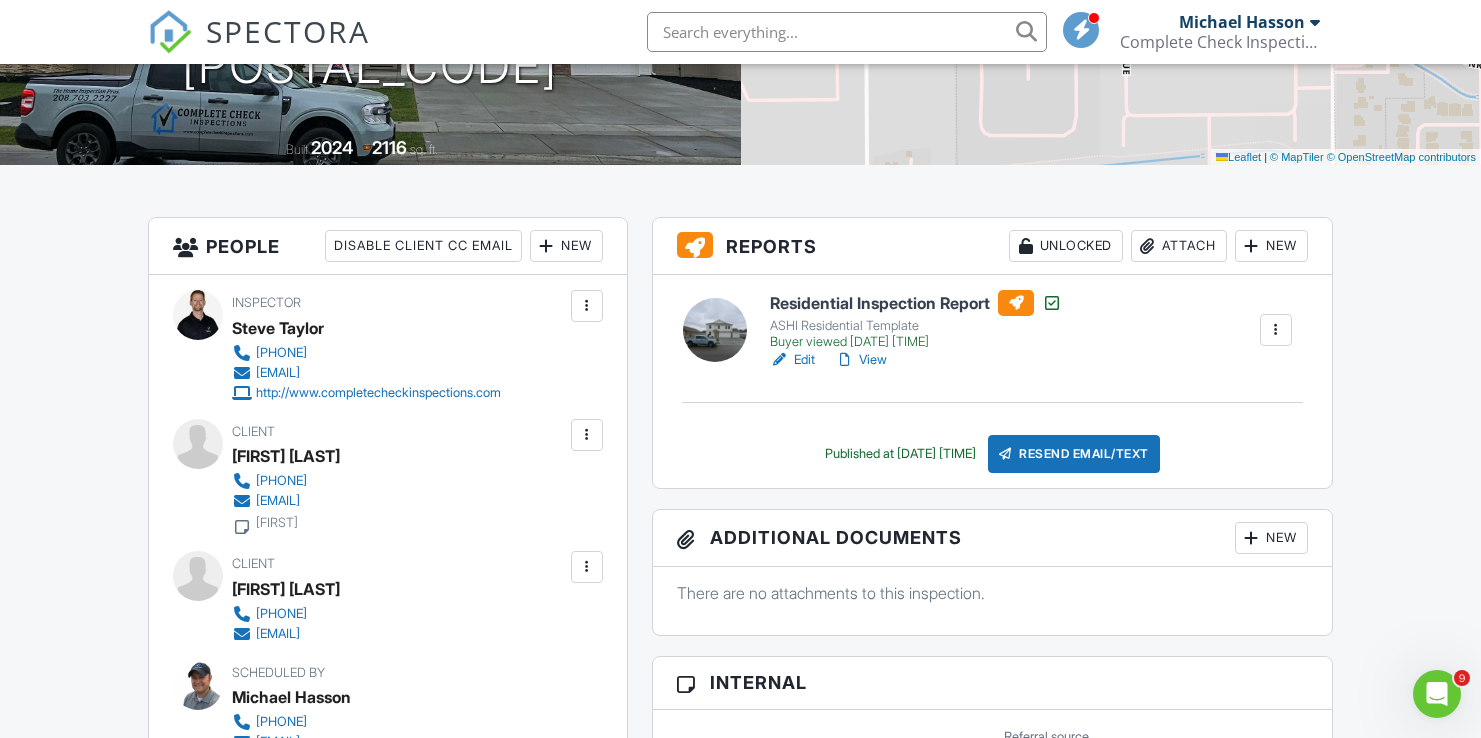 click at bounding box center [587, 567] 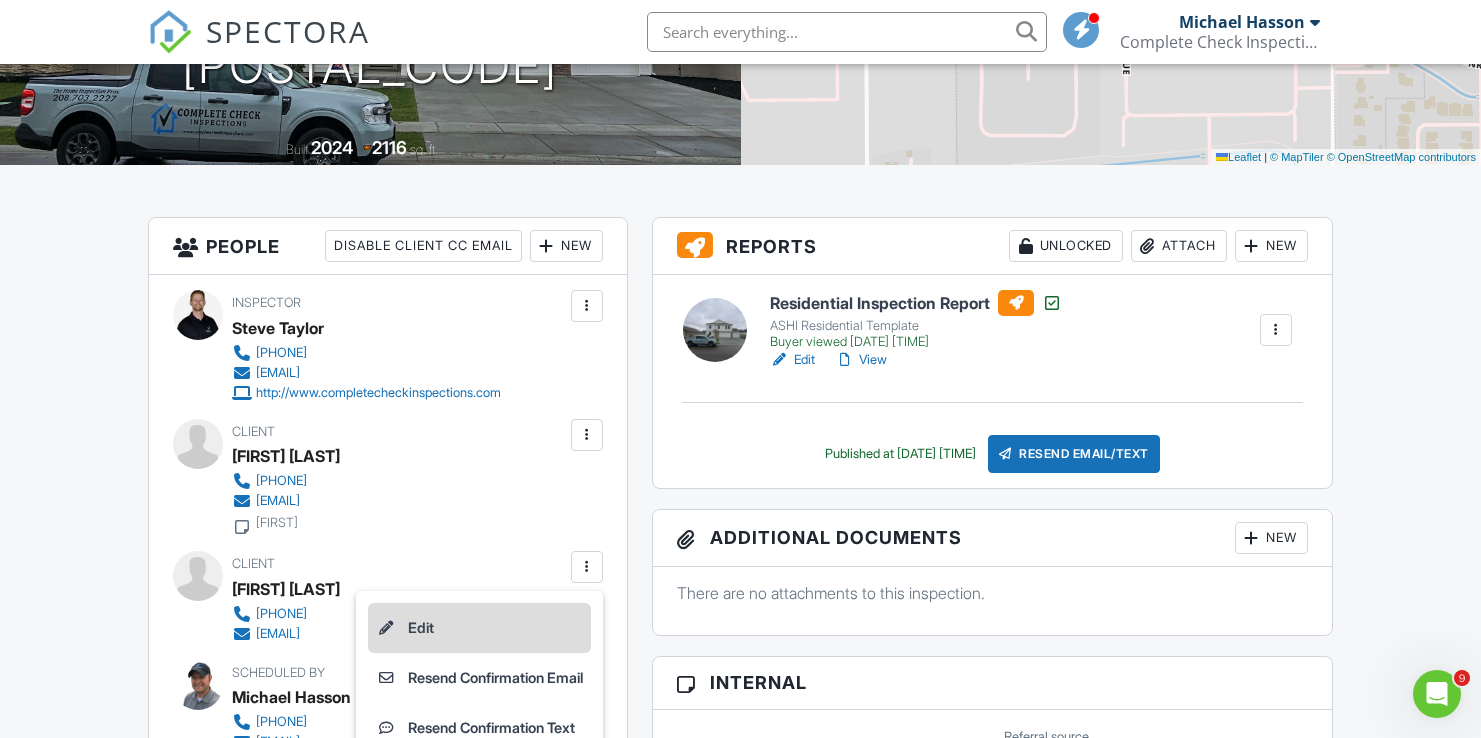 click on "Edit" at bounding box center [479, 628] 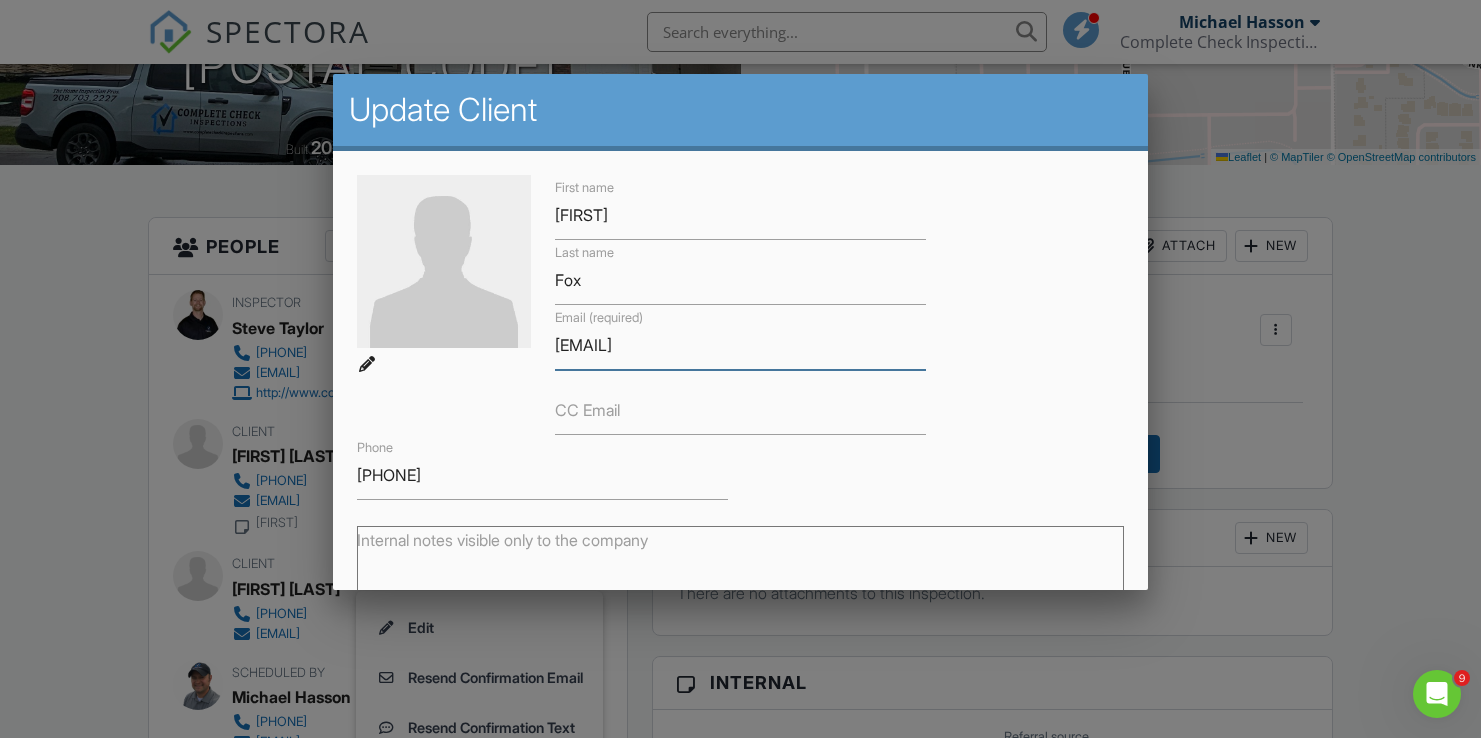 click on "foxygarcia14@yahoo.com" at bounding box center (740, 345) 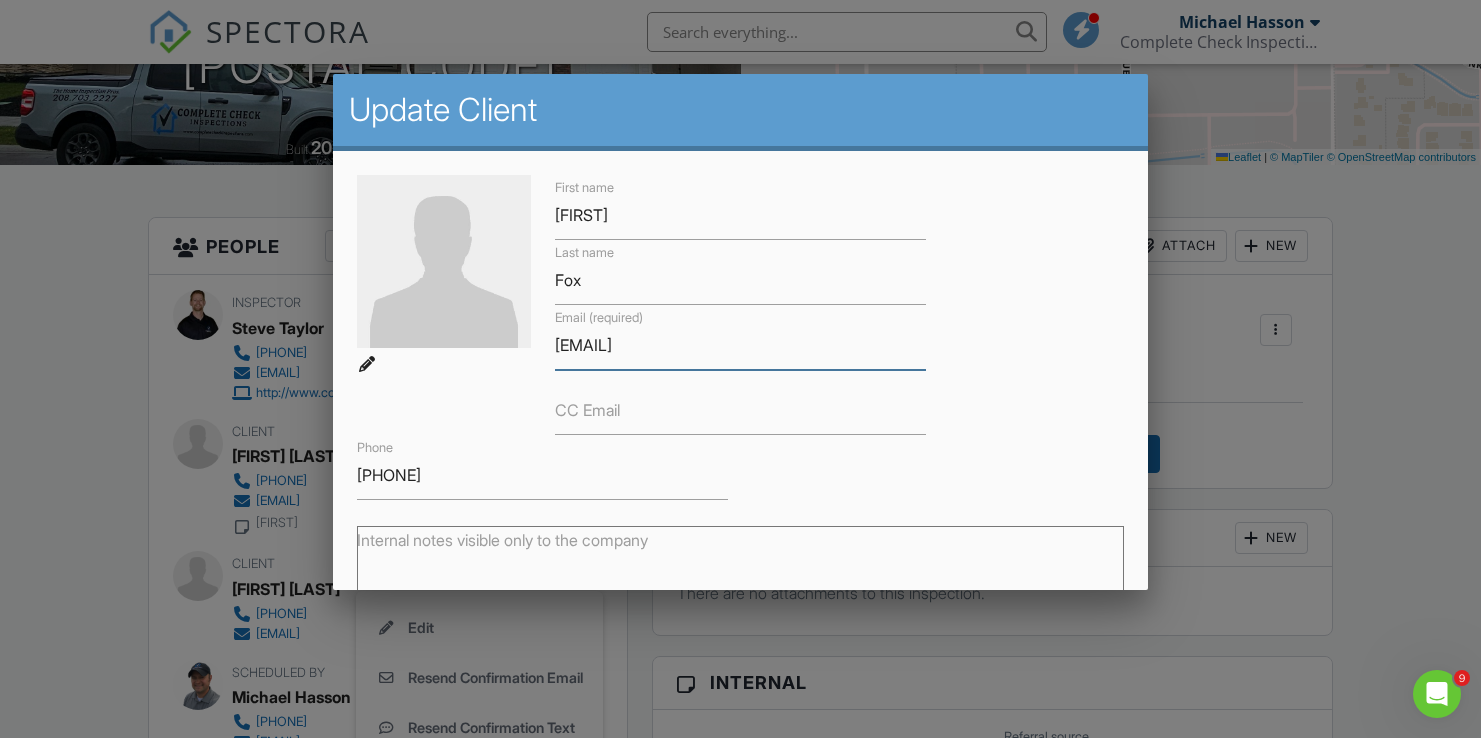 click on "foxygarcia14@yahoo.com" at bounding box center (740, 345) 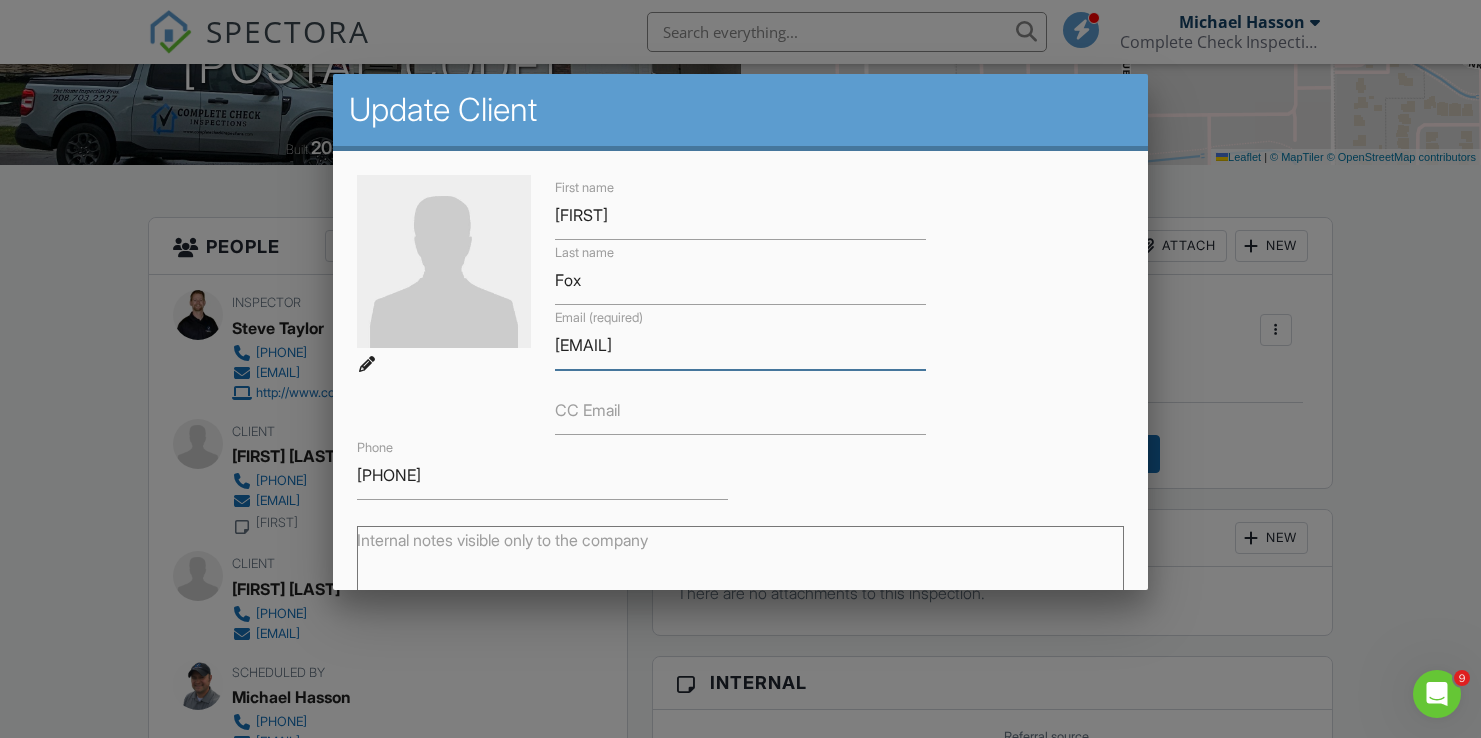 click on "foxygarcia14@yahoo.com" at bounding box center (740, 345) 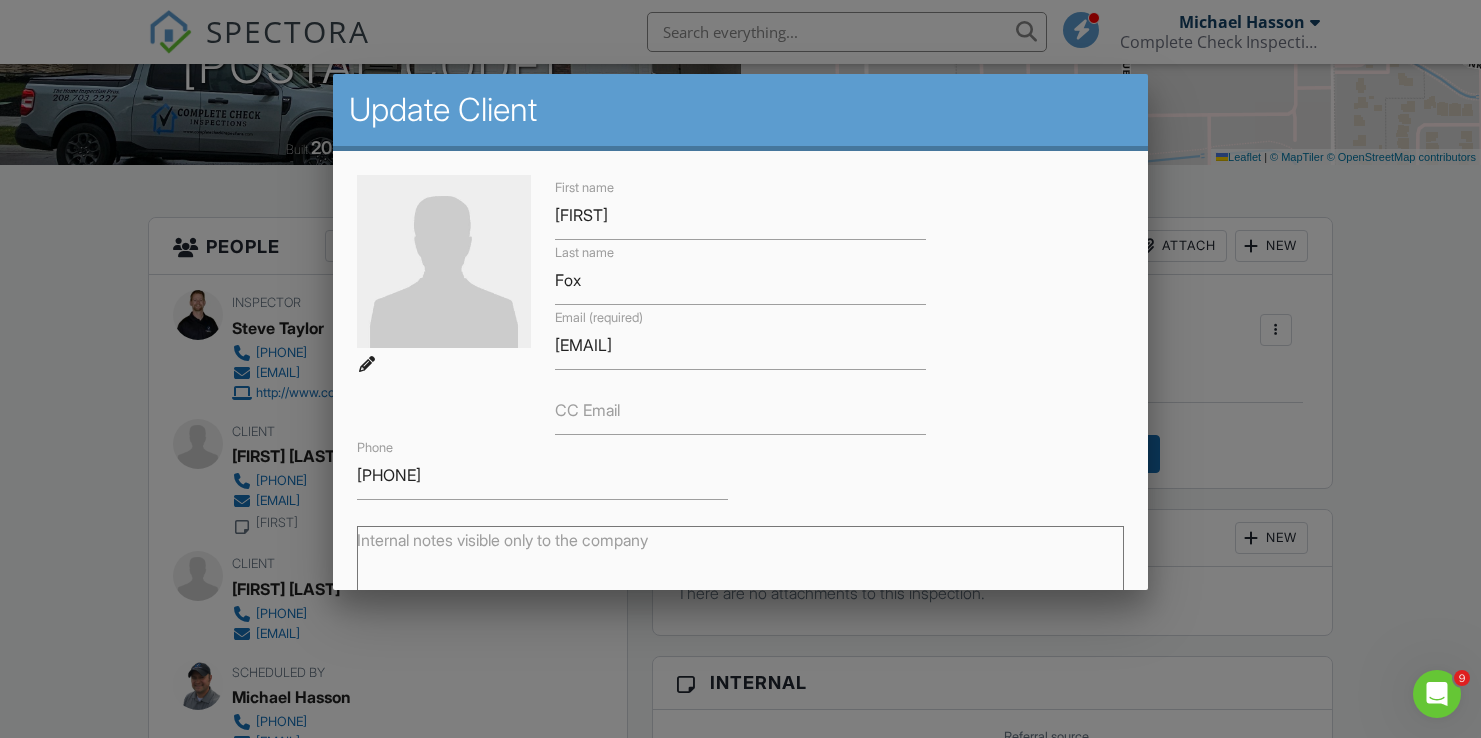 click at bounding box center (740, 361) 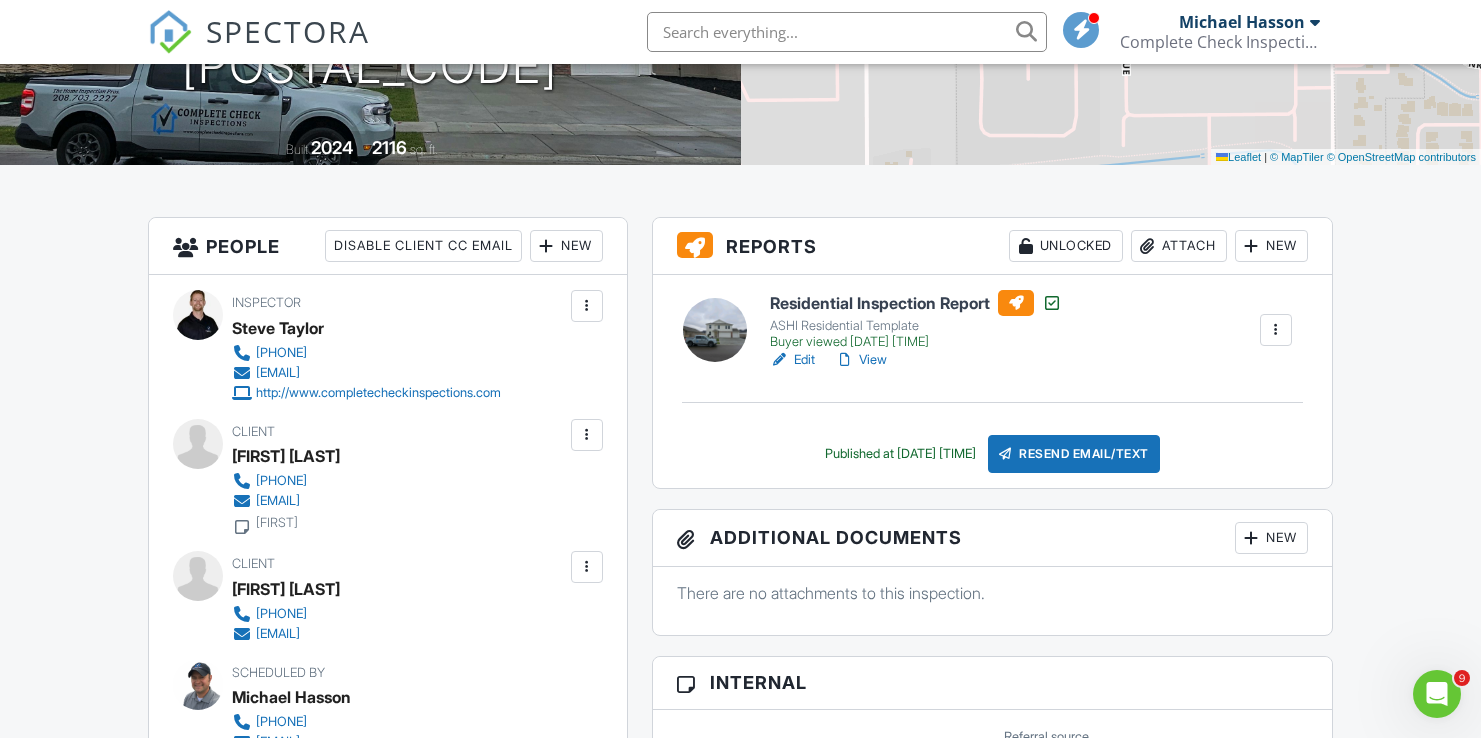 click at bounding box center (847, 32) 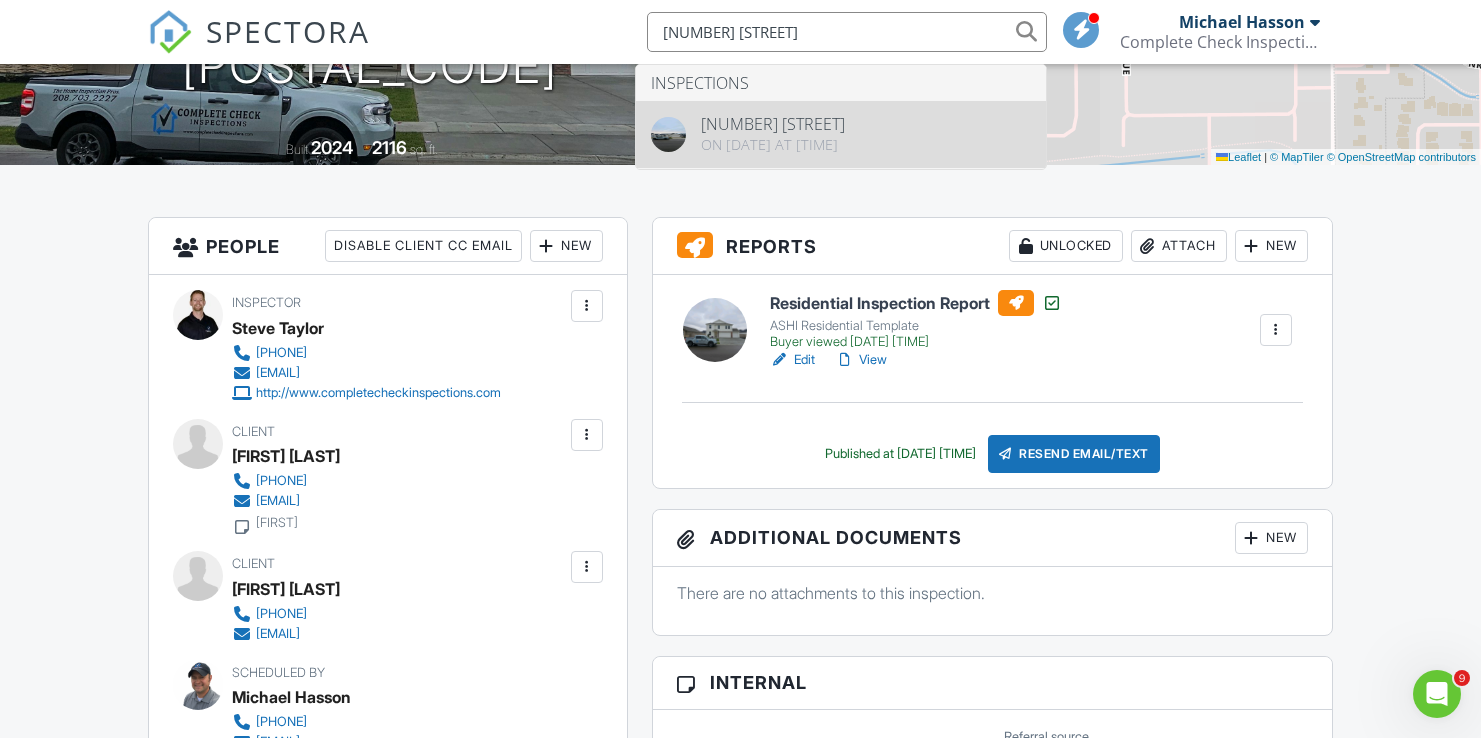 type on "2200 W Gelding St" 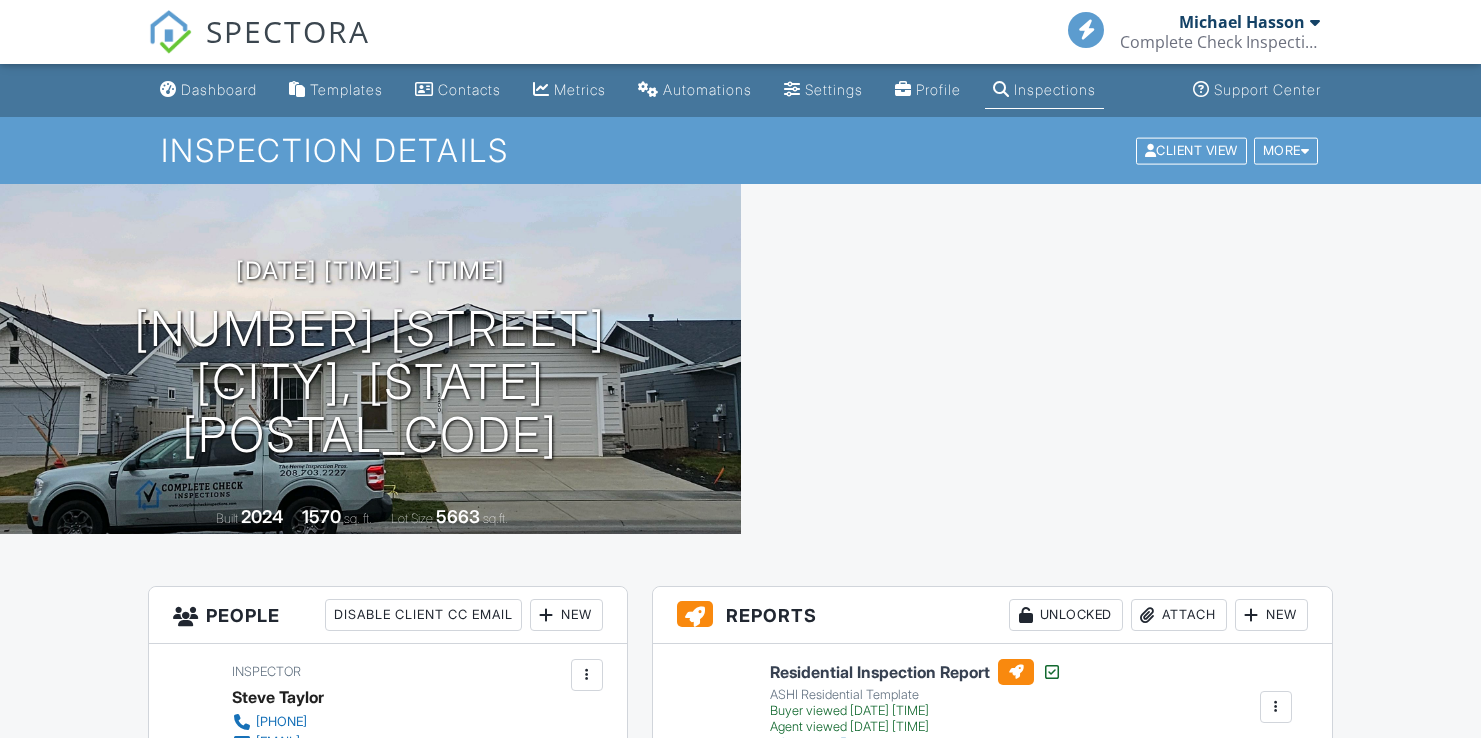 scroll, scrollTop: 0, scrollLeft: 0, axis: both 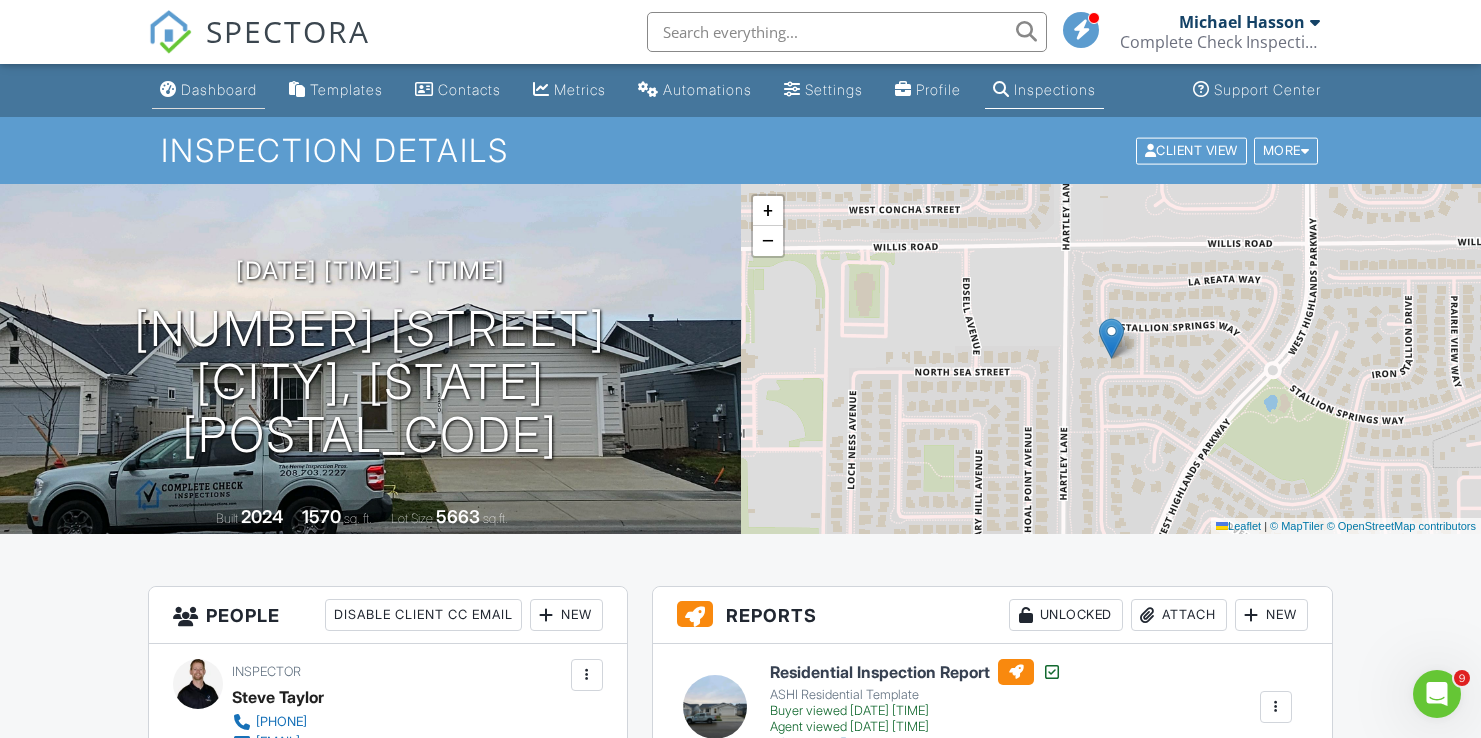 click on "Dashboard" at bounding box center [219, 89] 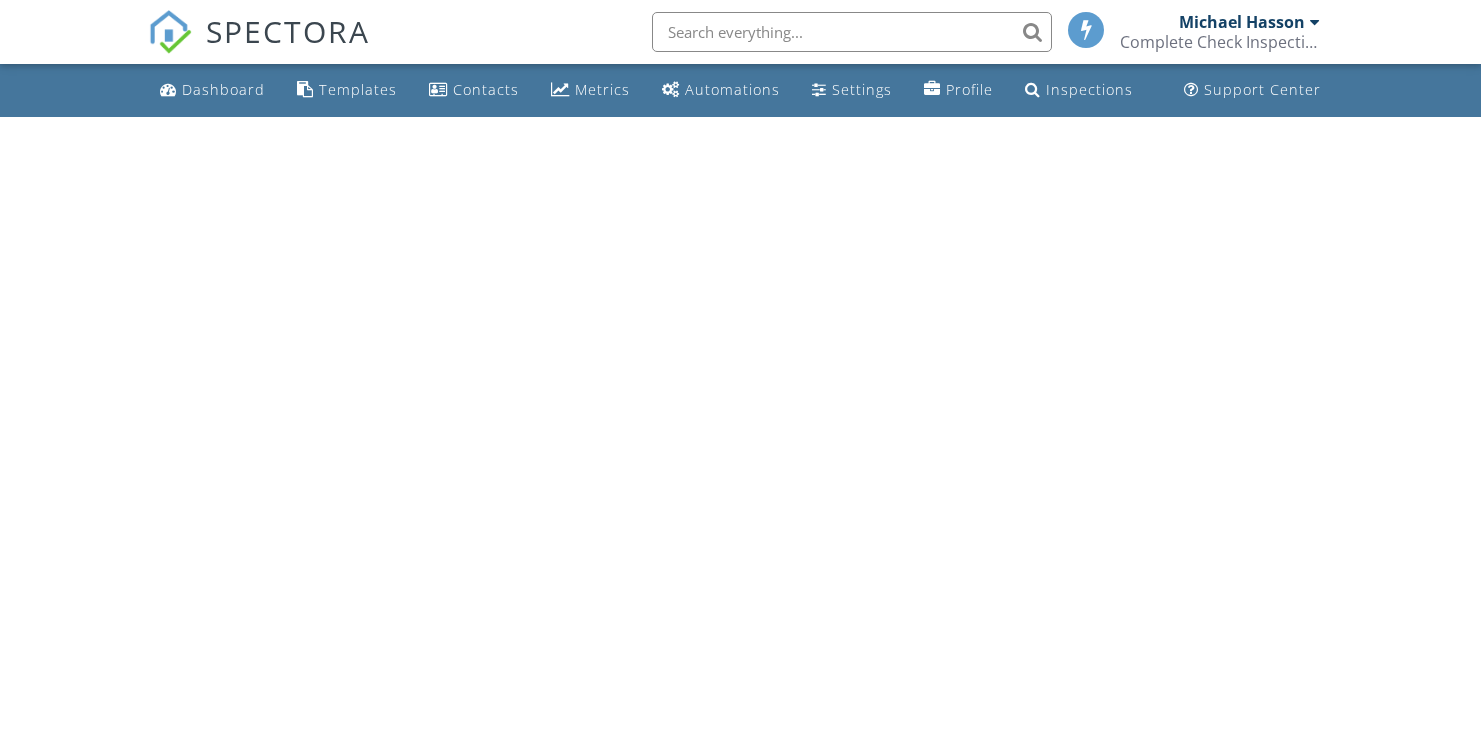 scroll, scrollTop: 0, scrollLeft: 0, axis: both 